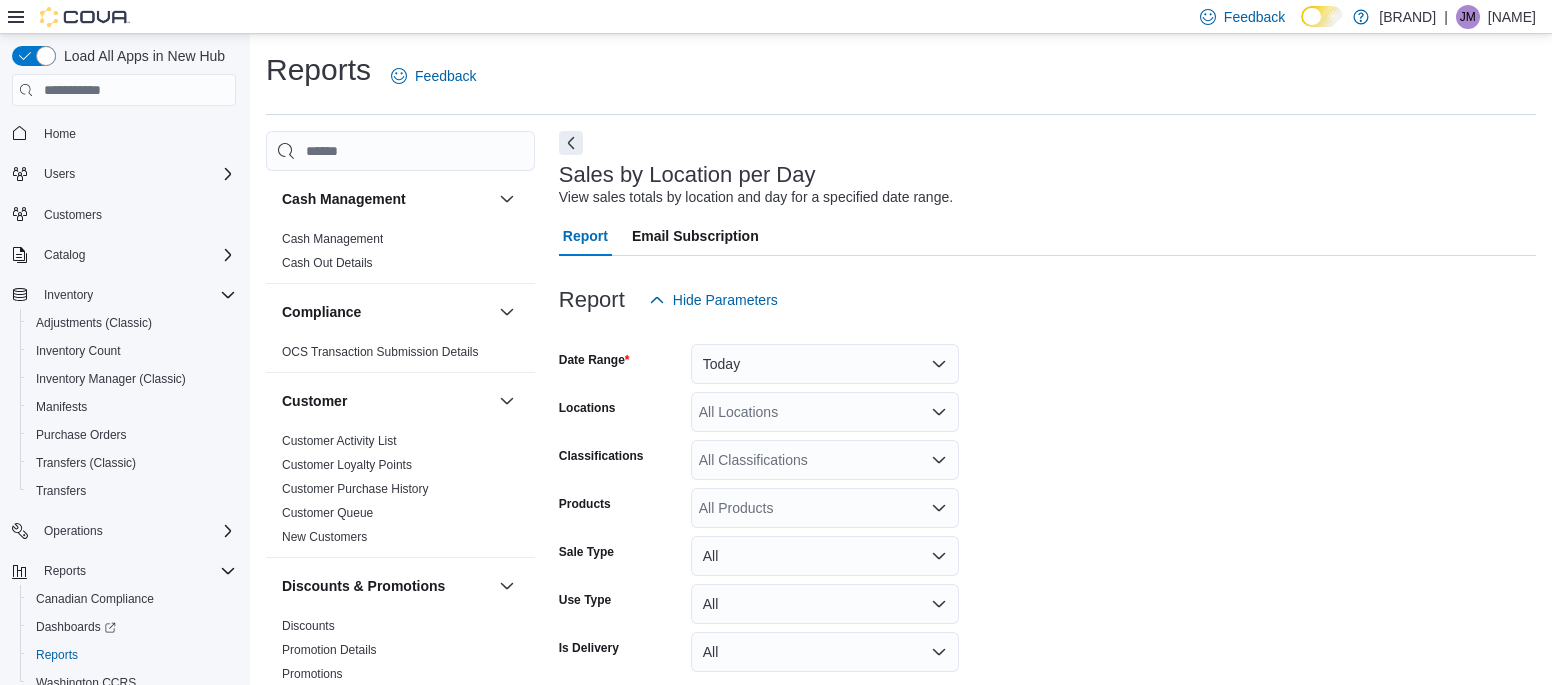 scroll, scrollTop: 647, scrollLeft: 0, axis: vertical 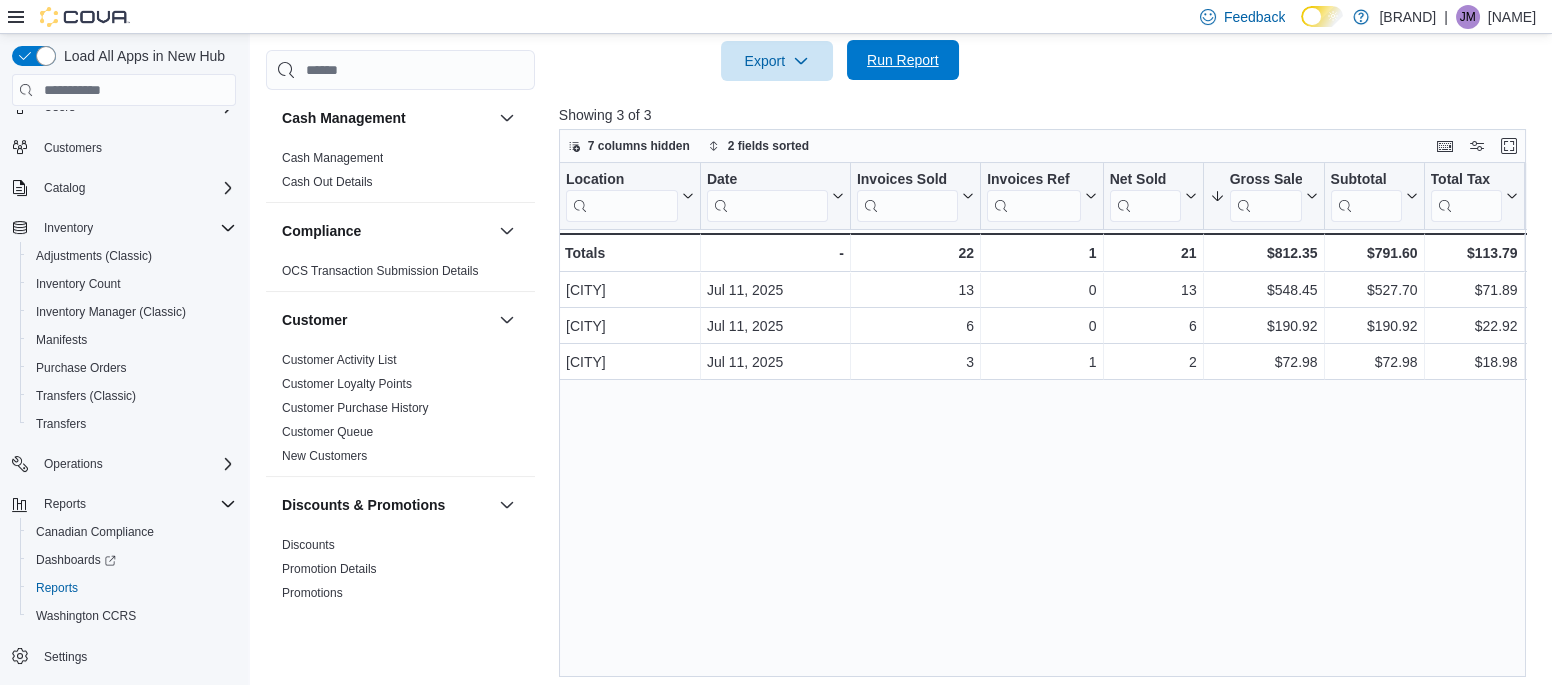 click on "Run Report" at bounding box center (903, 60) 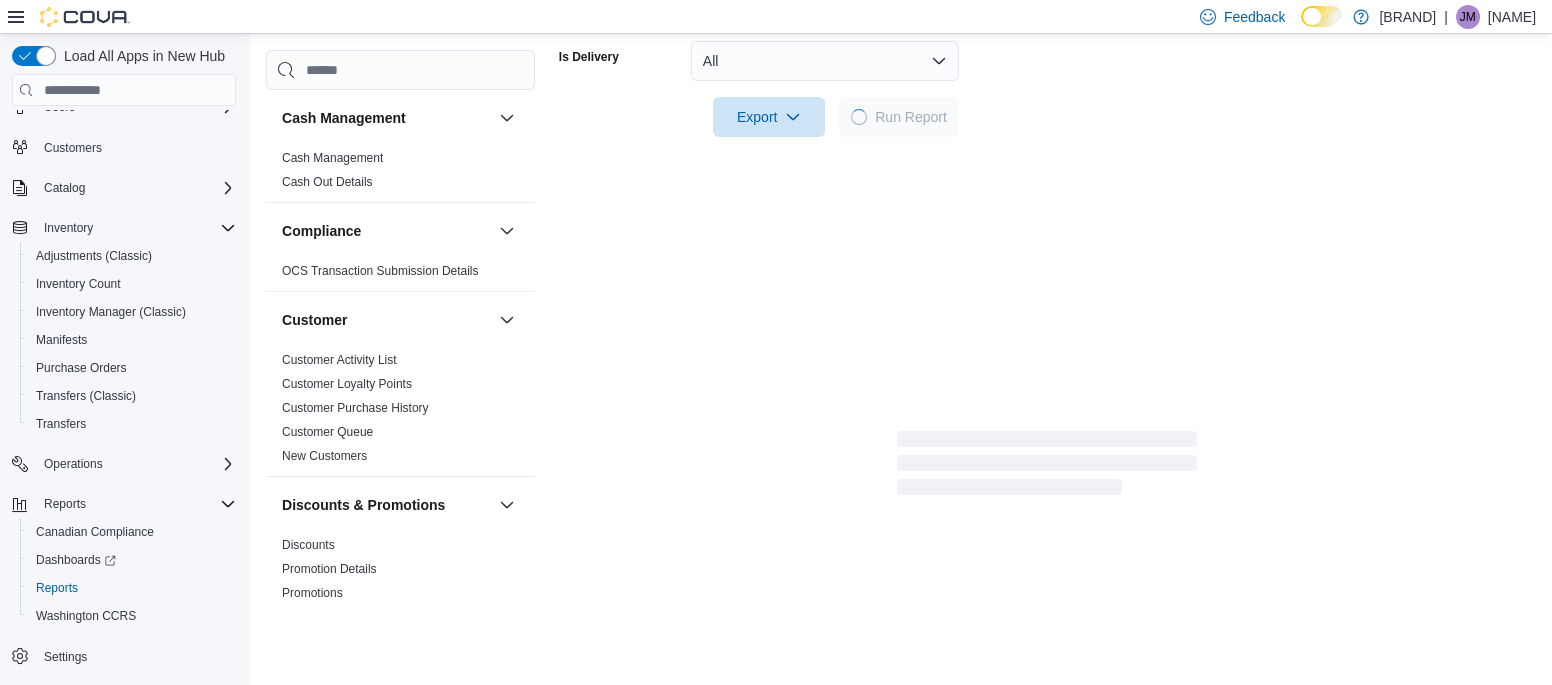 scroll, scrollTop: 580, scrollLeft: 0, axis: vertical 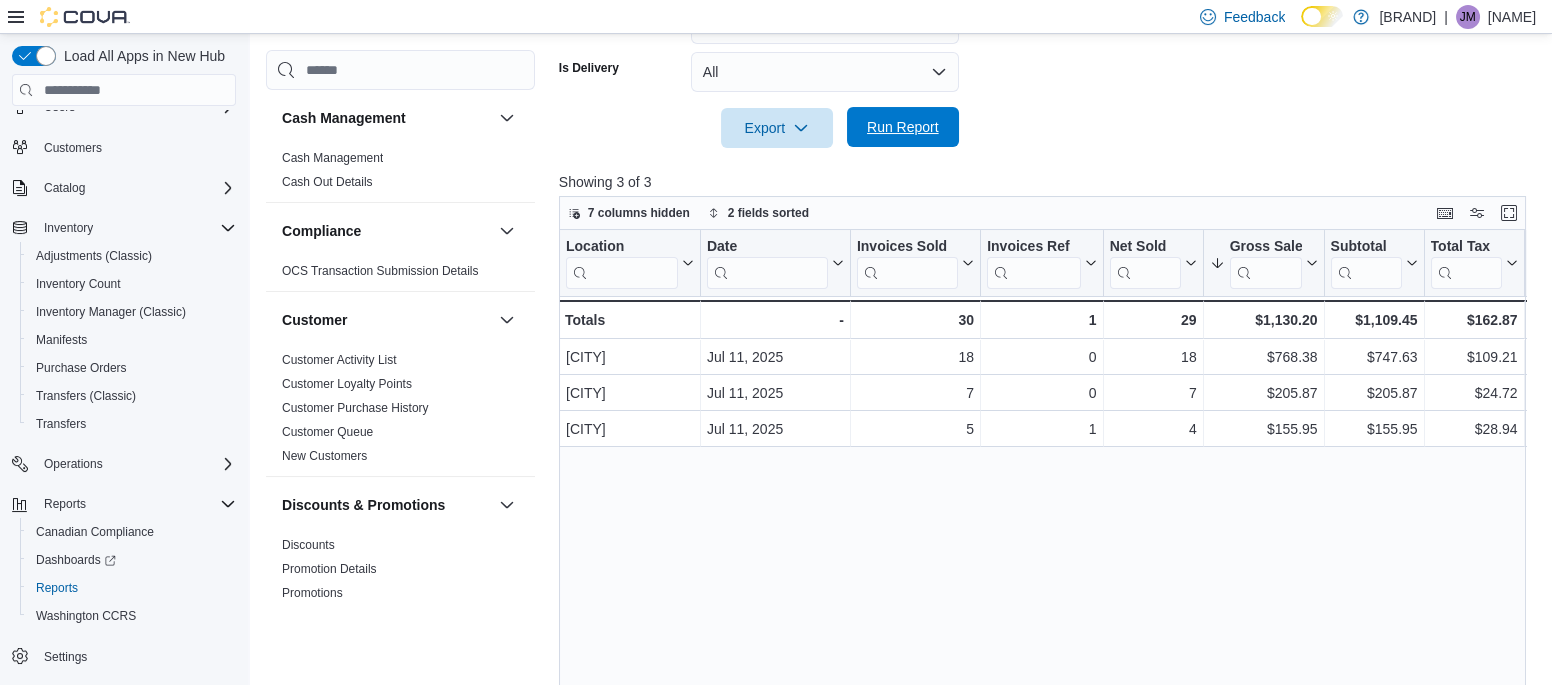 click on "Run Report" at bounding box center (903, 127) 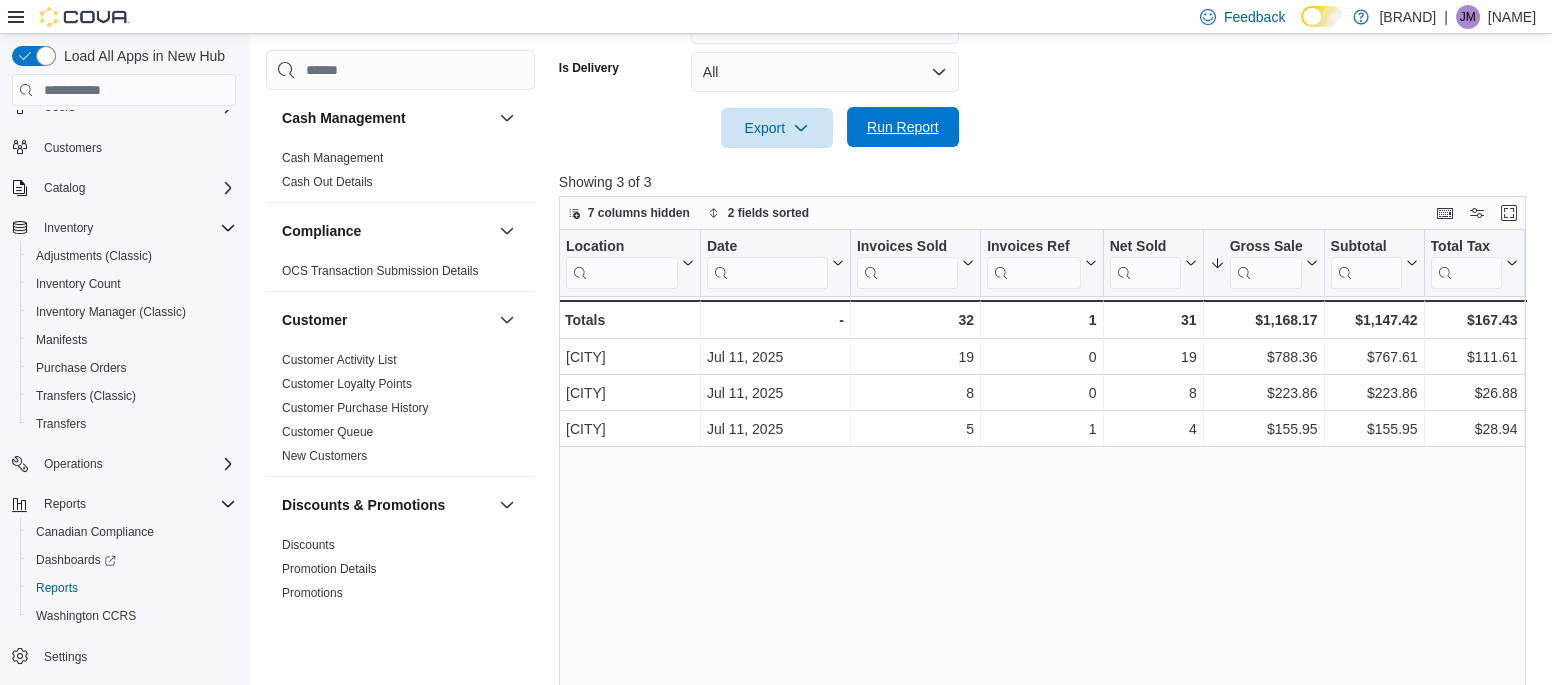 click on "Run Report" at bounding box center (903, 127) 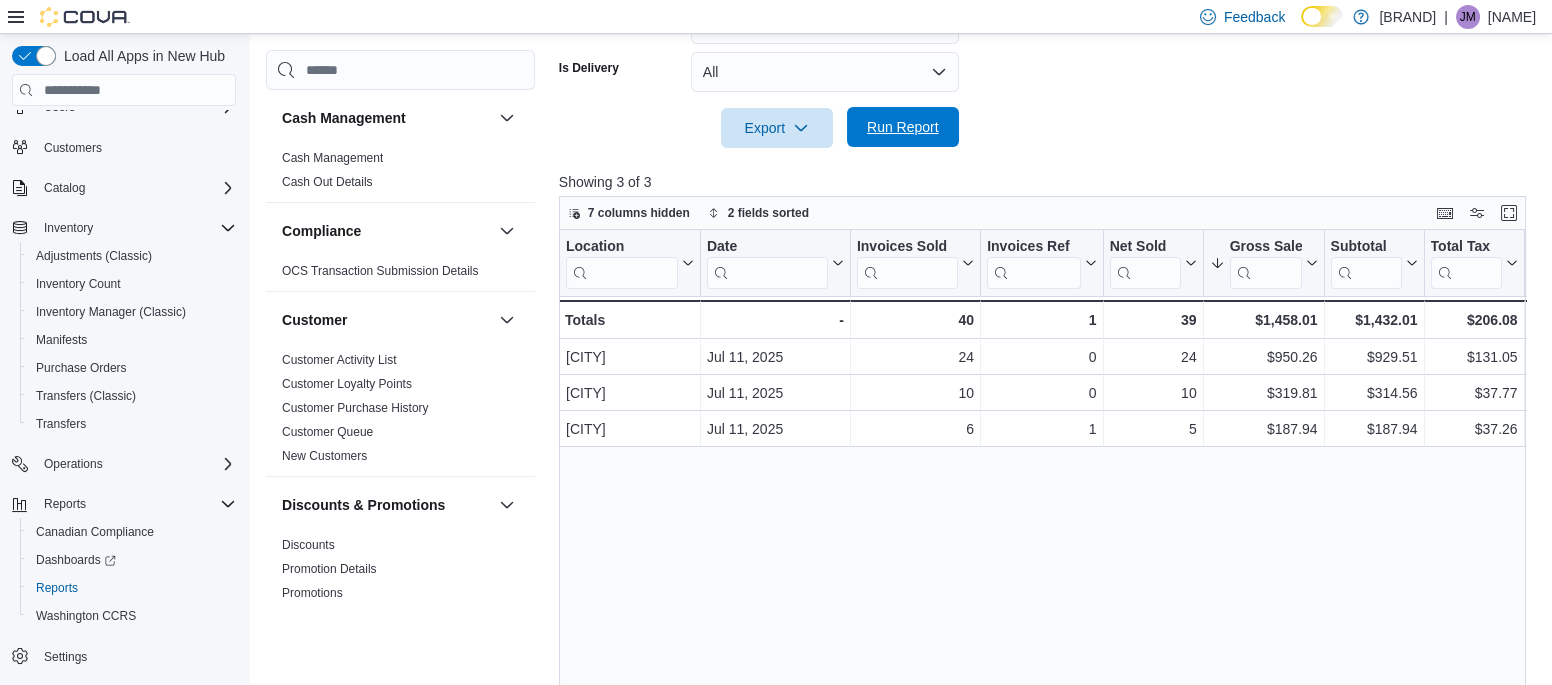 click on "Run Report" at bounding box center (903, 127) 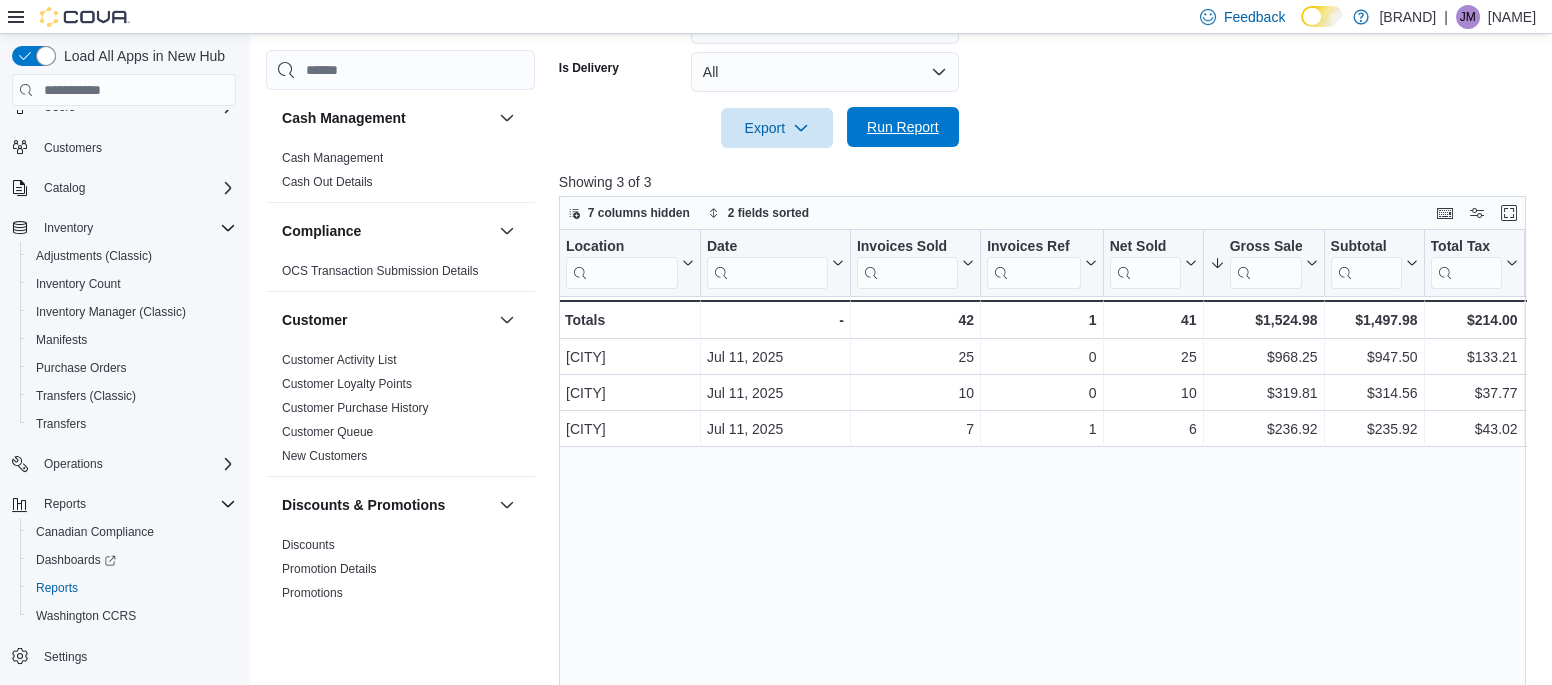 click on "Run Report" at bounding box center [903, 127] 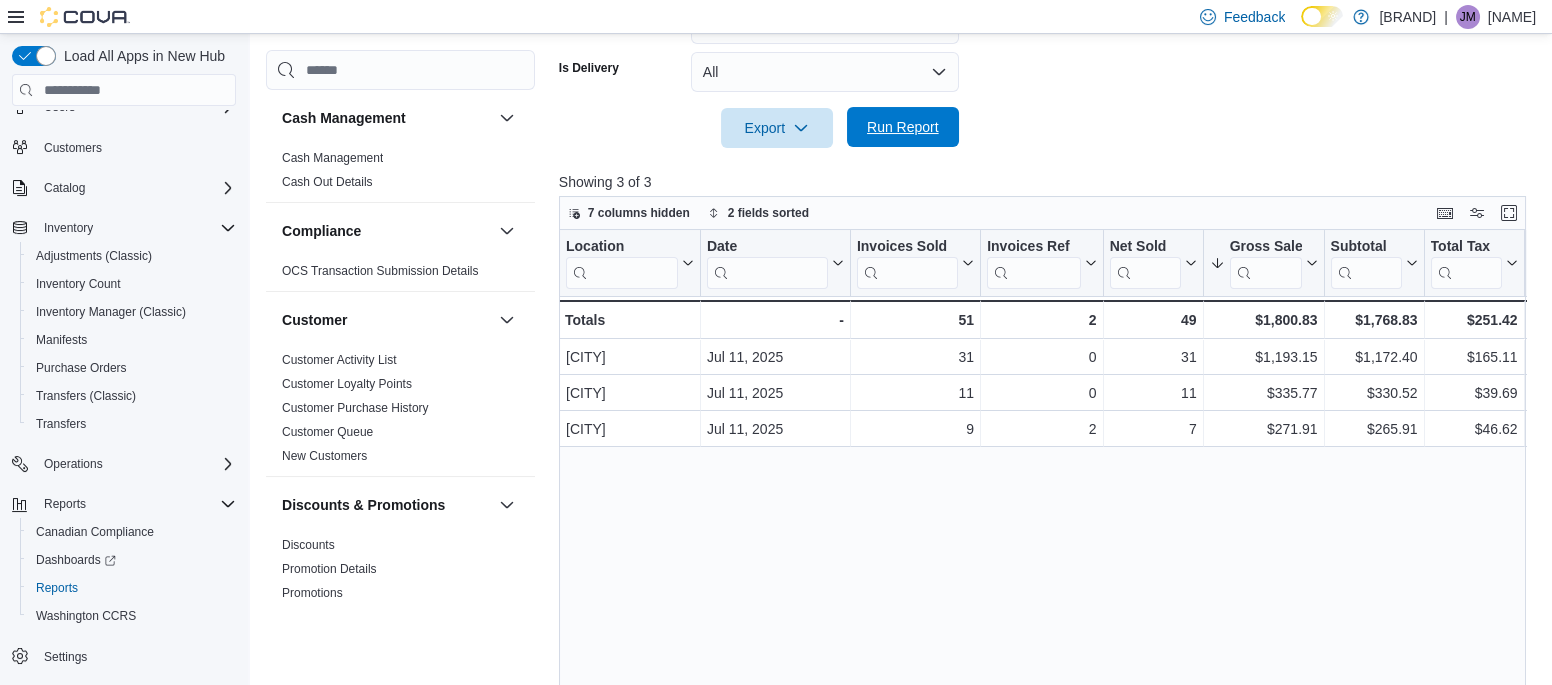 click on "Run Report" at bounding box center [903, 127] 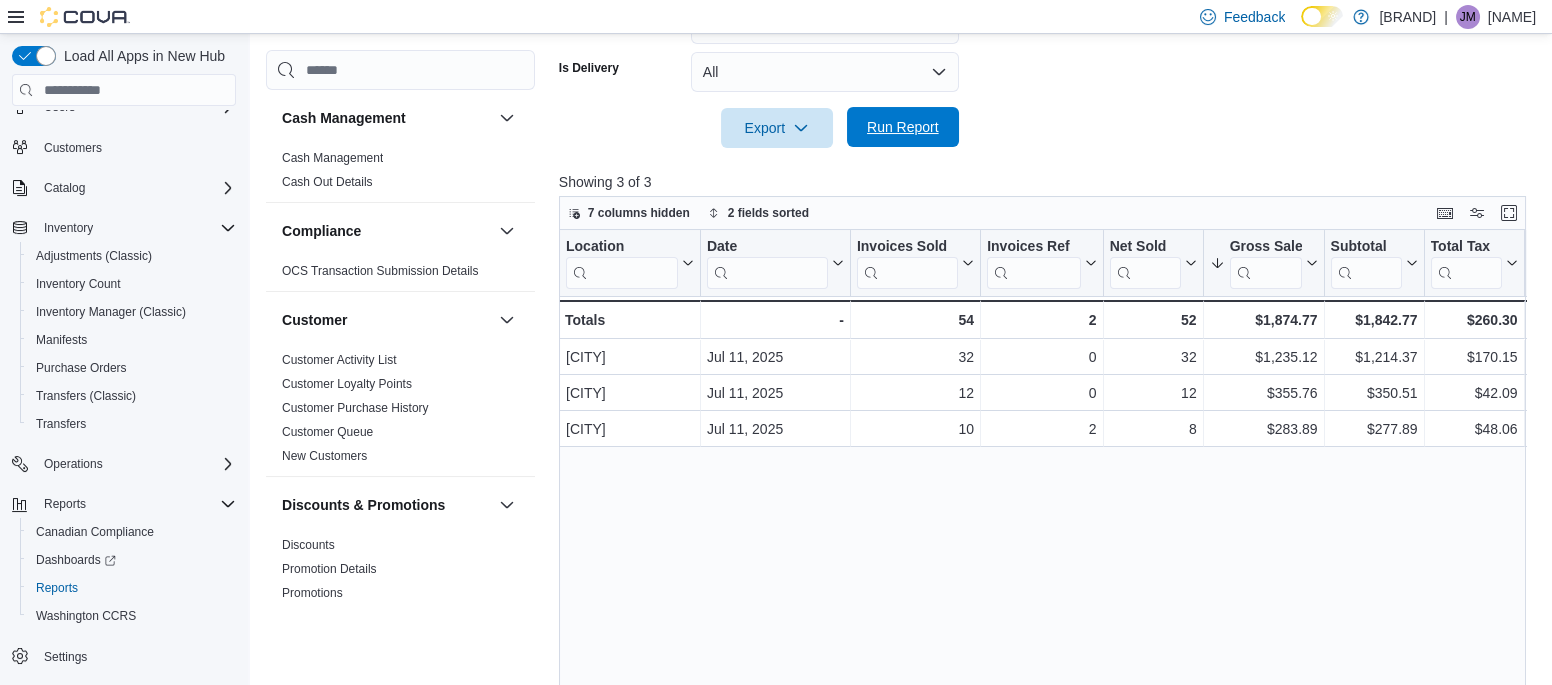 click on "Run Report" at bounding box center (903, 127) 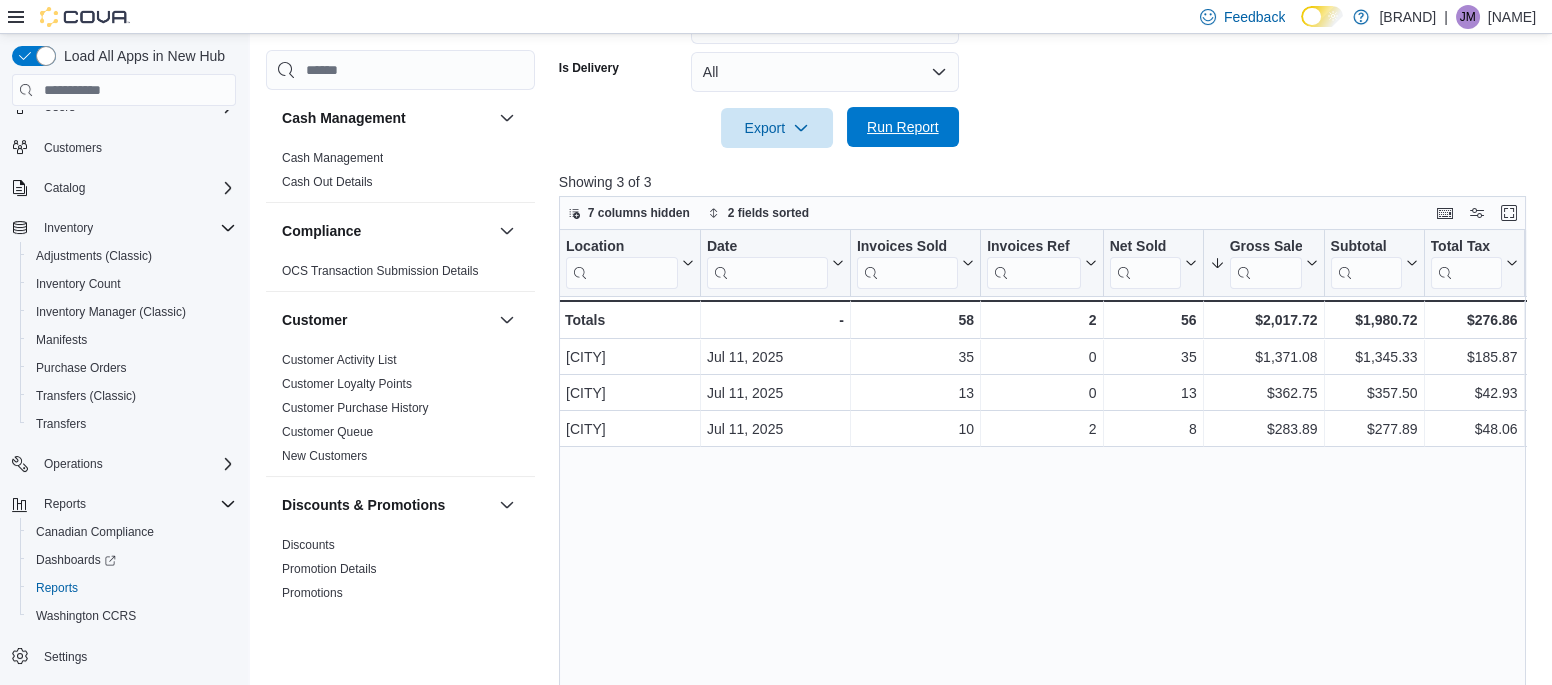 click on "Run Report" at bounding box center [903, 127] 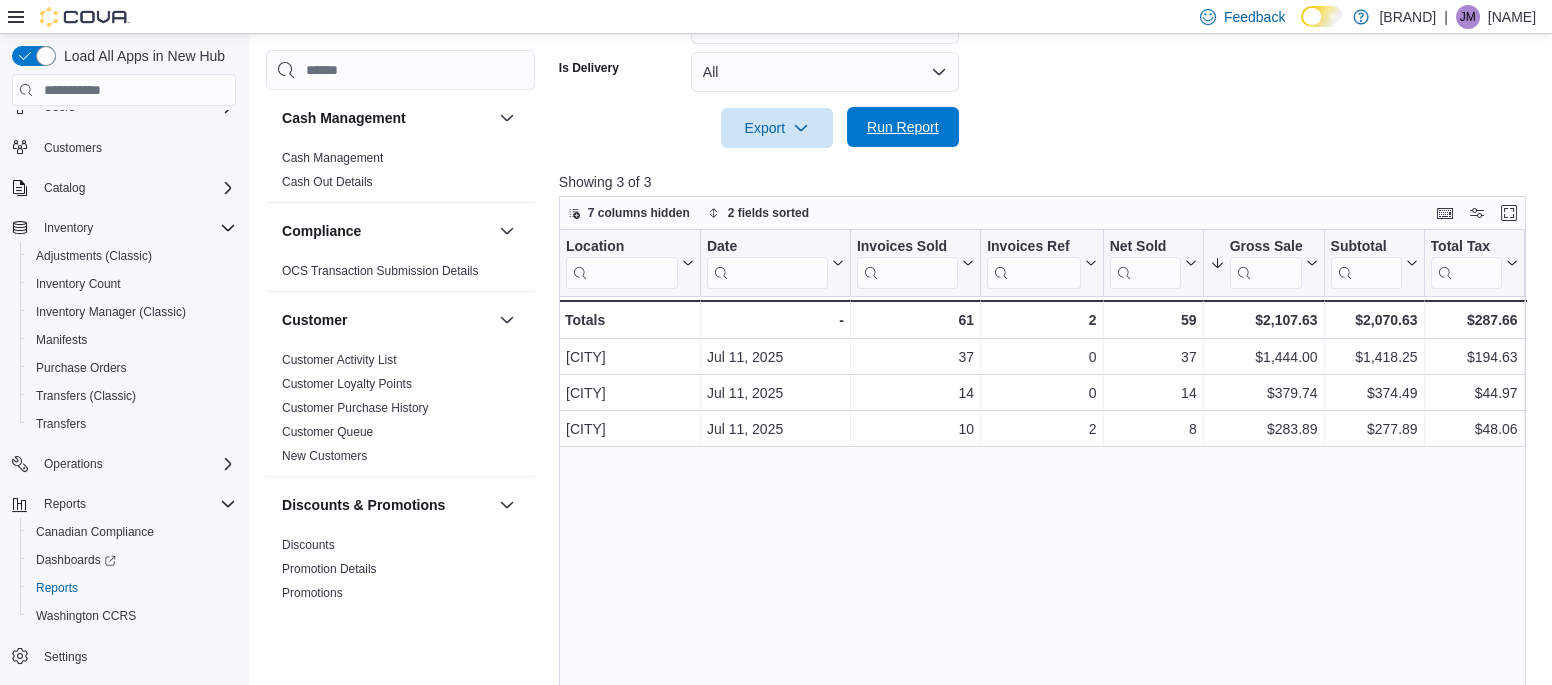click on "Run Report" at bounding box center [903, 127] 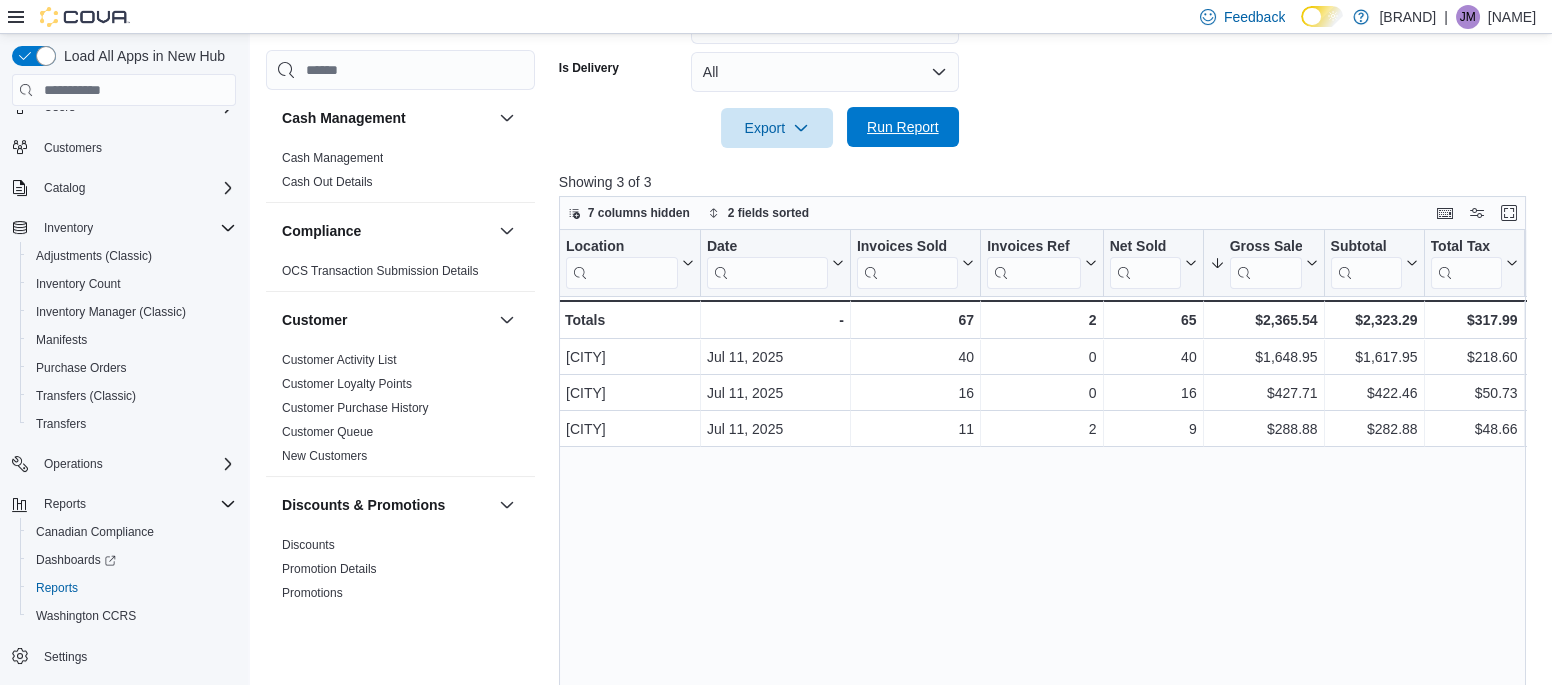 click on "Run Report" at bounding box center (903, 127) 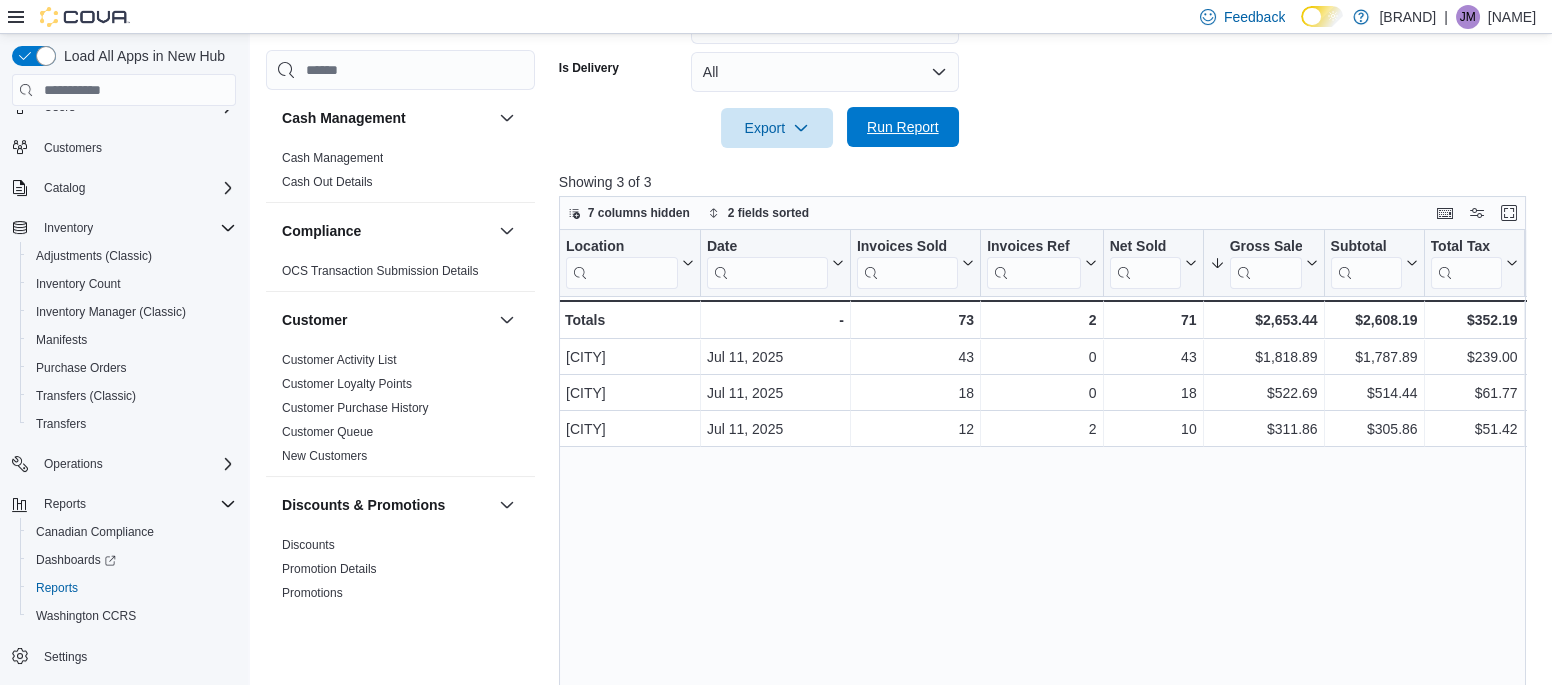 click on "Run Report" at bounding box center (903, 127) 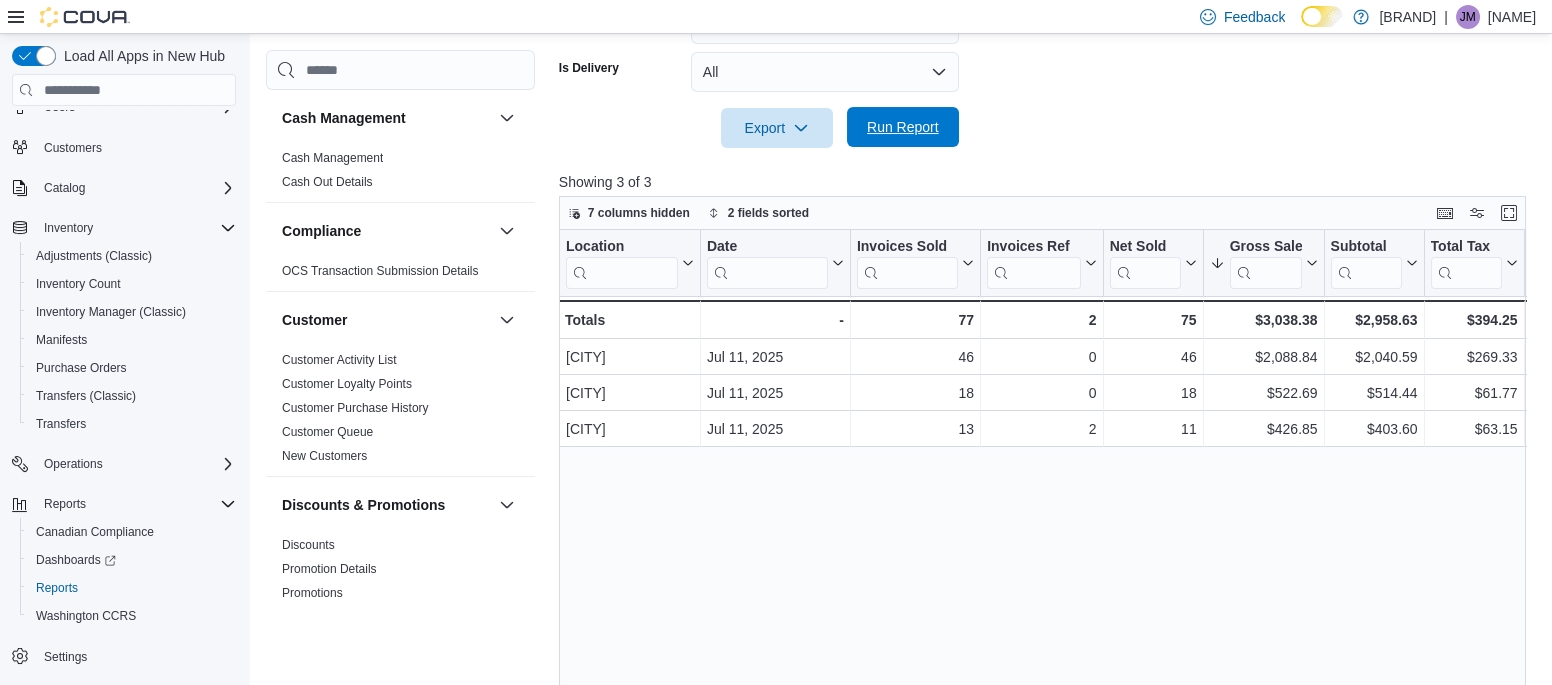 click on "Run Report" at bounding box center [903, 127] 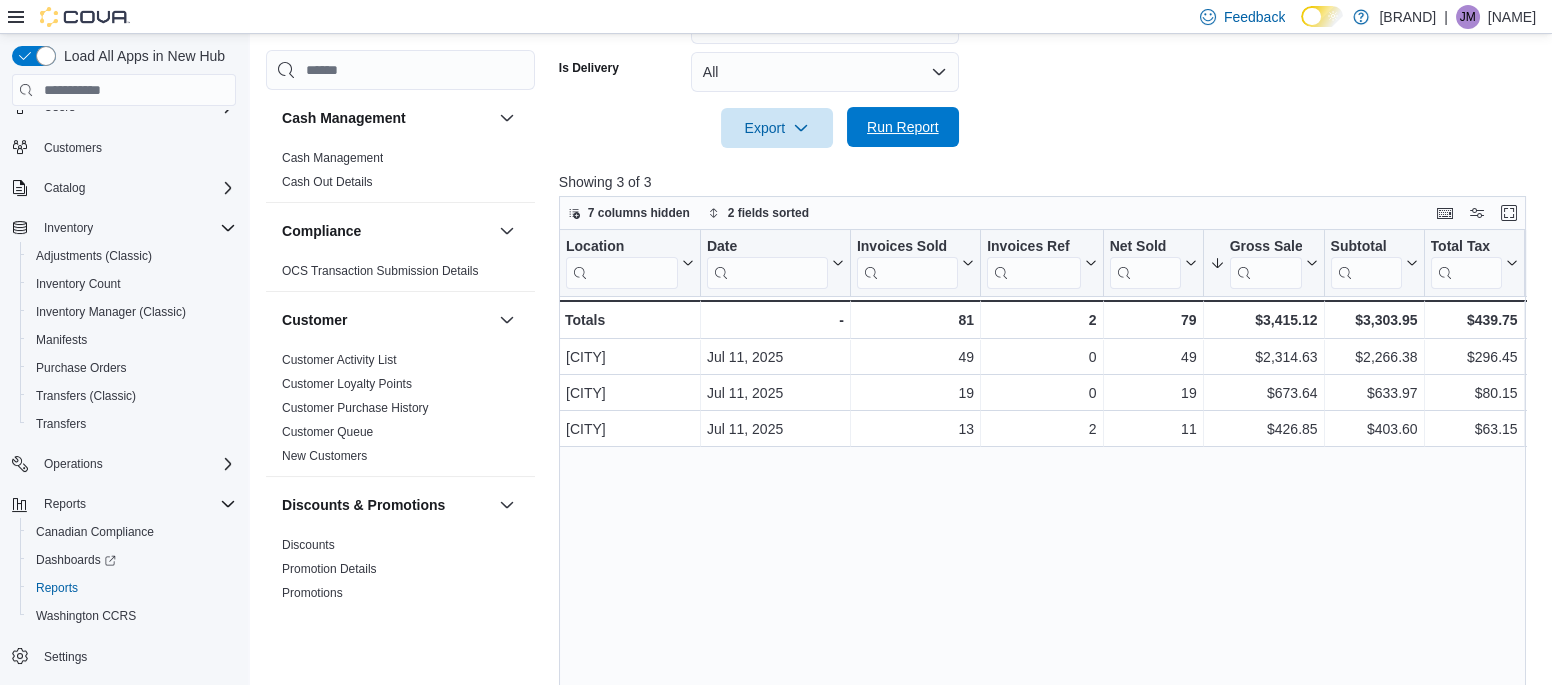 click on "Run Report" at bounding box center [903, 127] 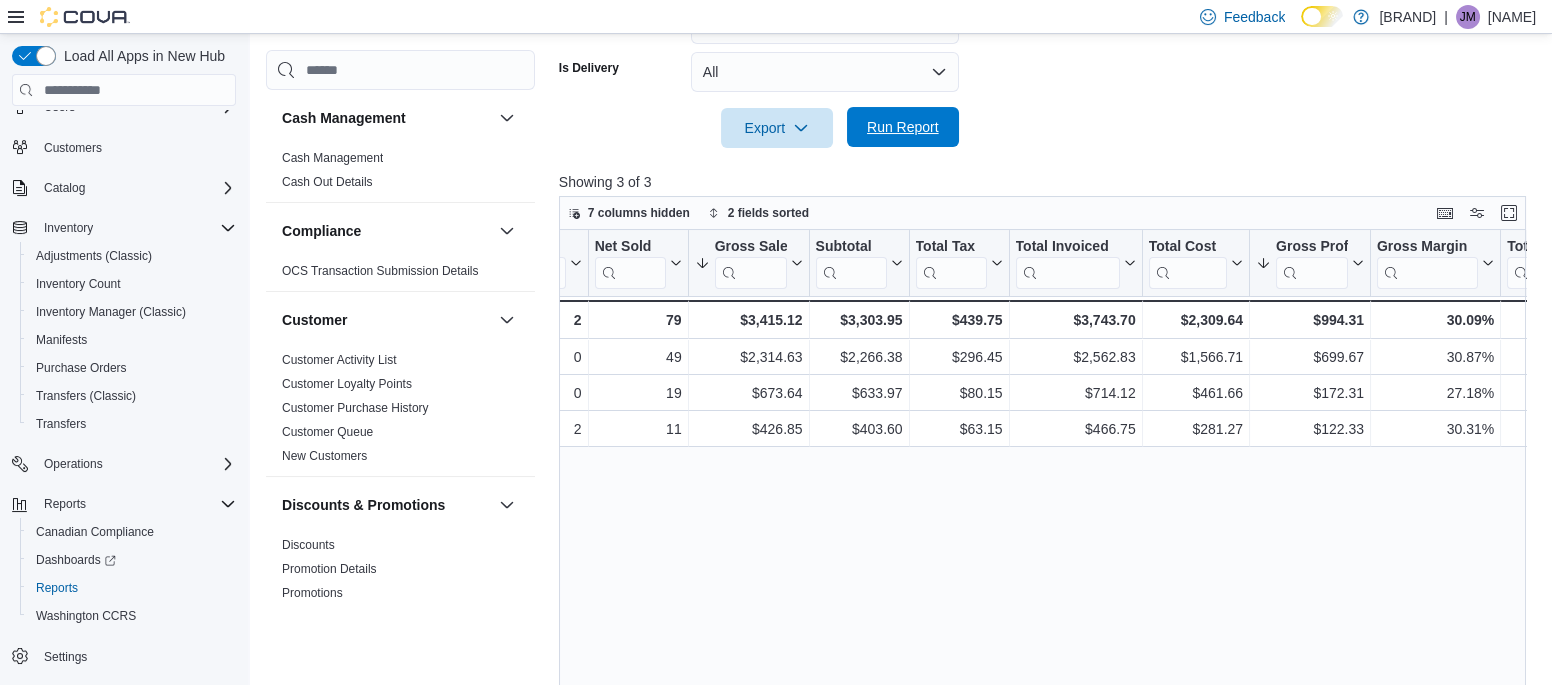 scroll, scrollTop: 0, scrollLeft: 0, axis: both 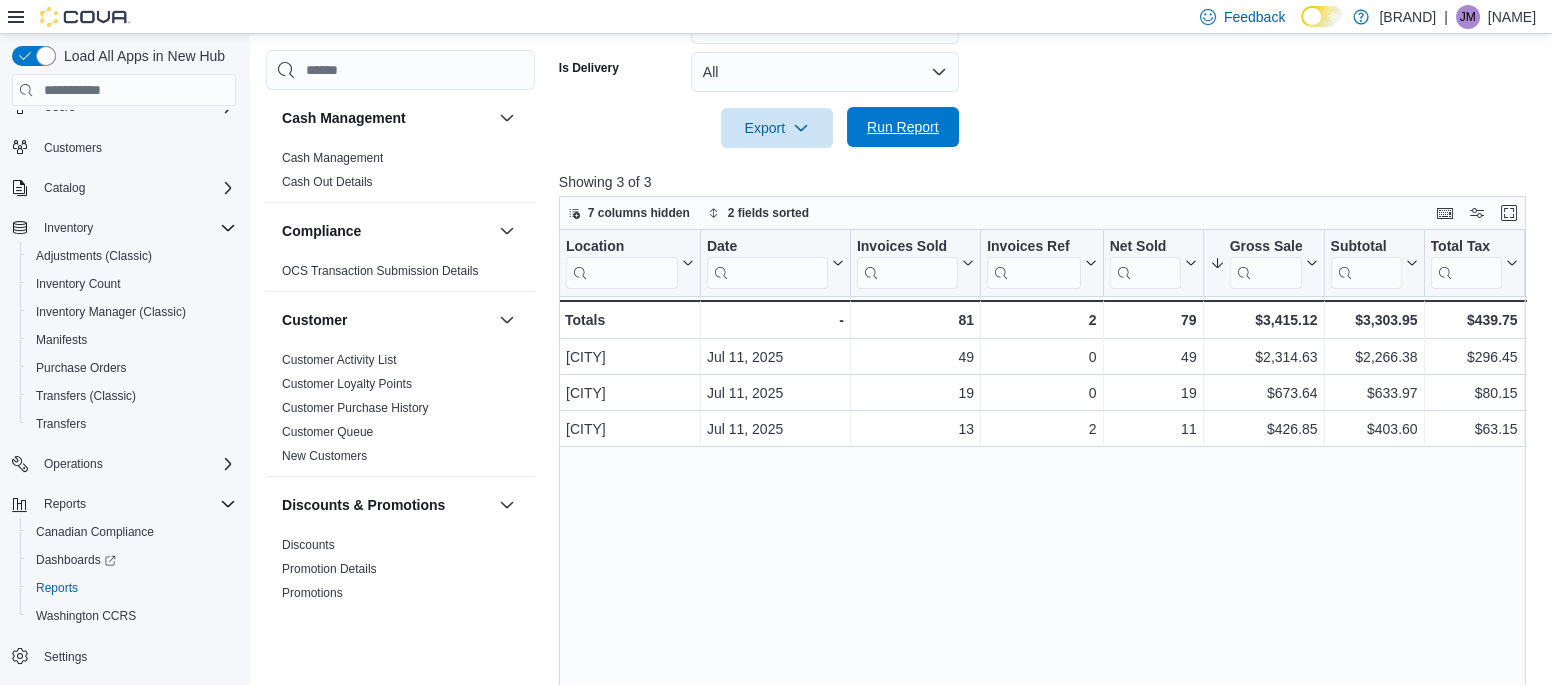 click on "Run Report" at bounding box center (903, 127) 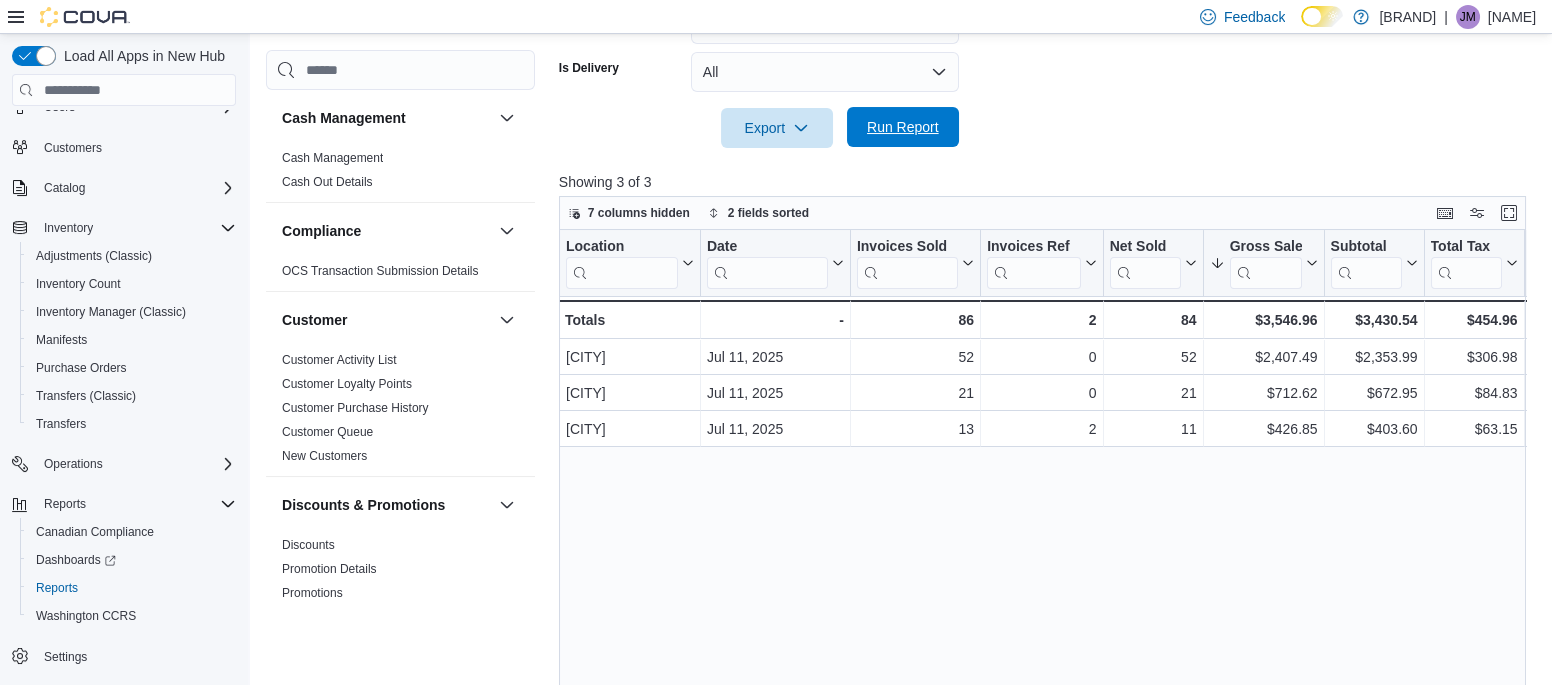 click on "Run Report" at bounding box center (903, 127) 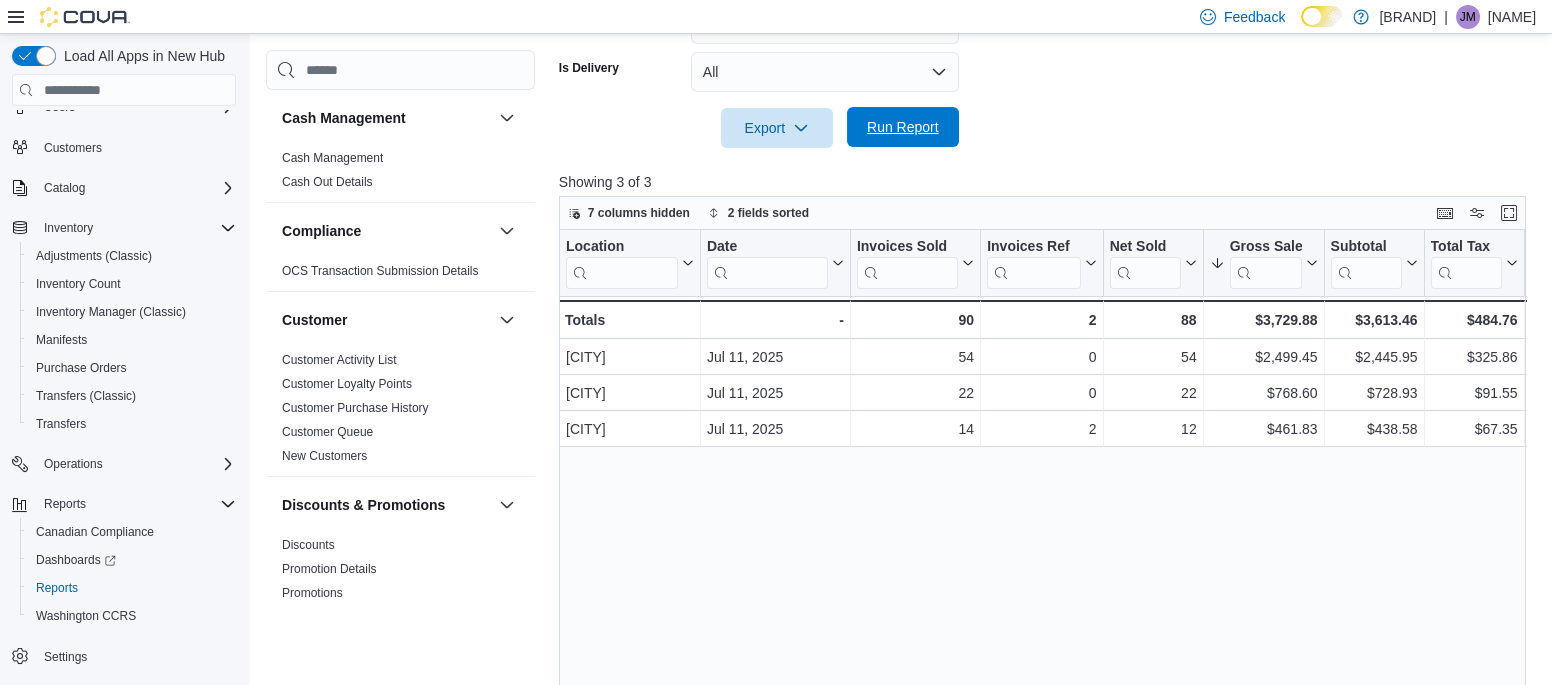 click on "Run Report" at bounding box center [903, 127] 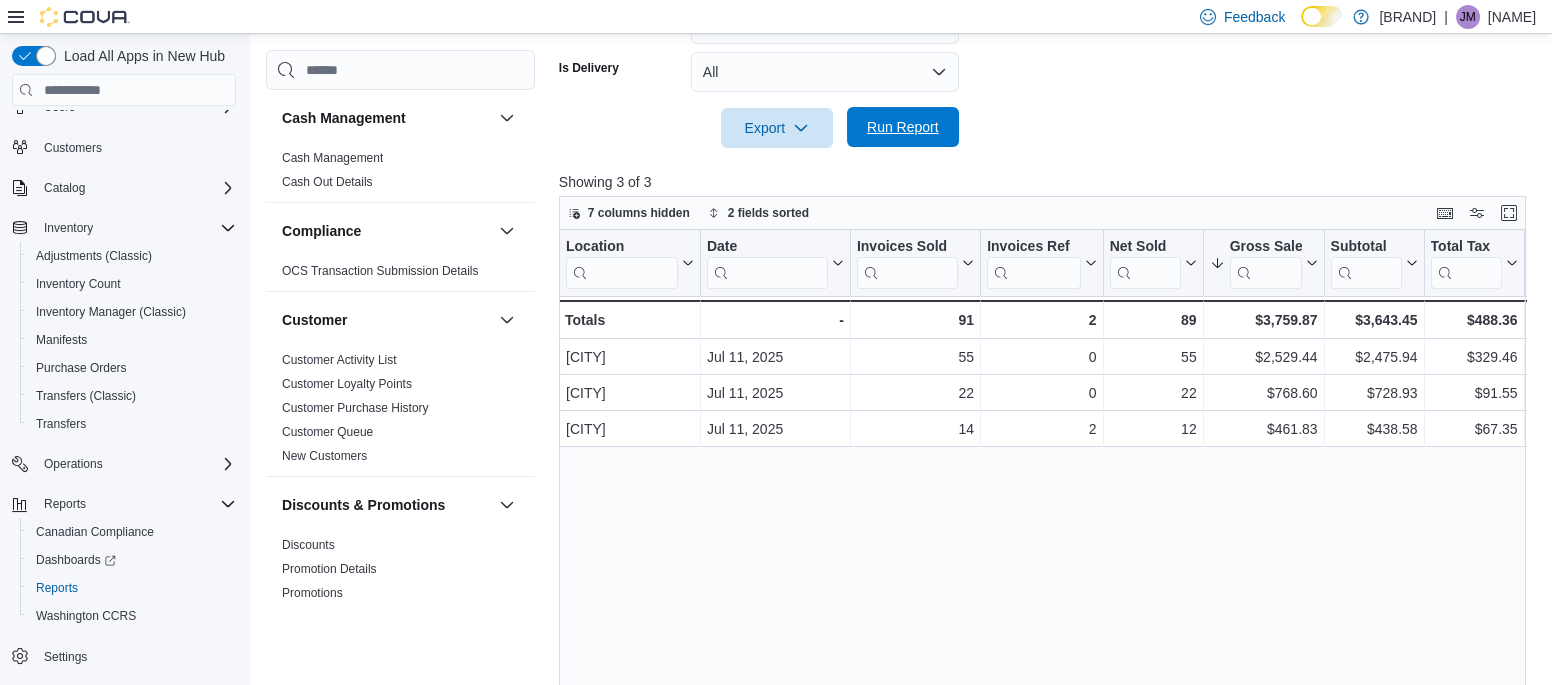 click on "Run Report" at bounding box center [903, 127] 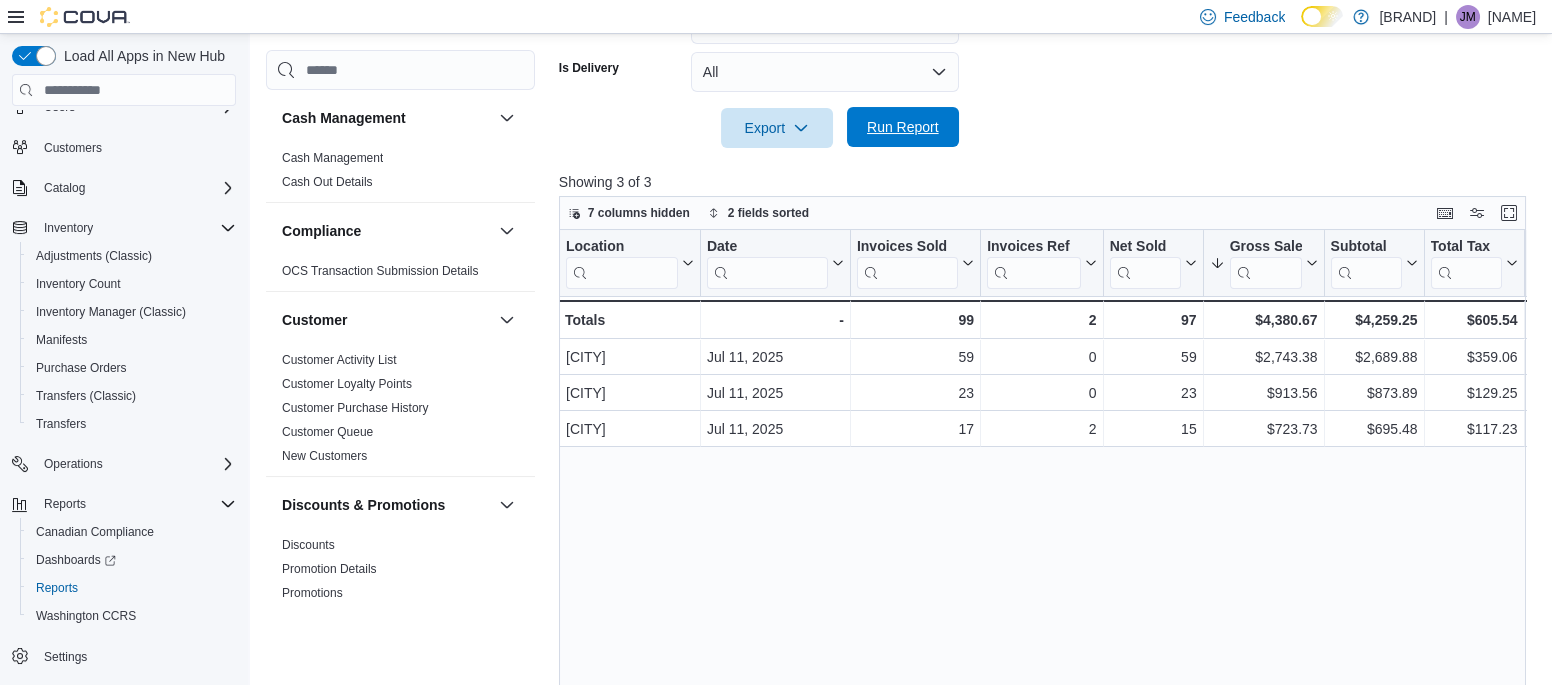 click on "Run Report" at bounding box center (903, 127) 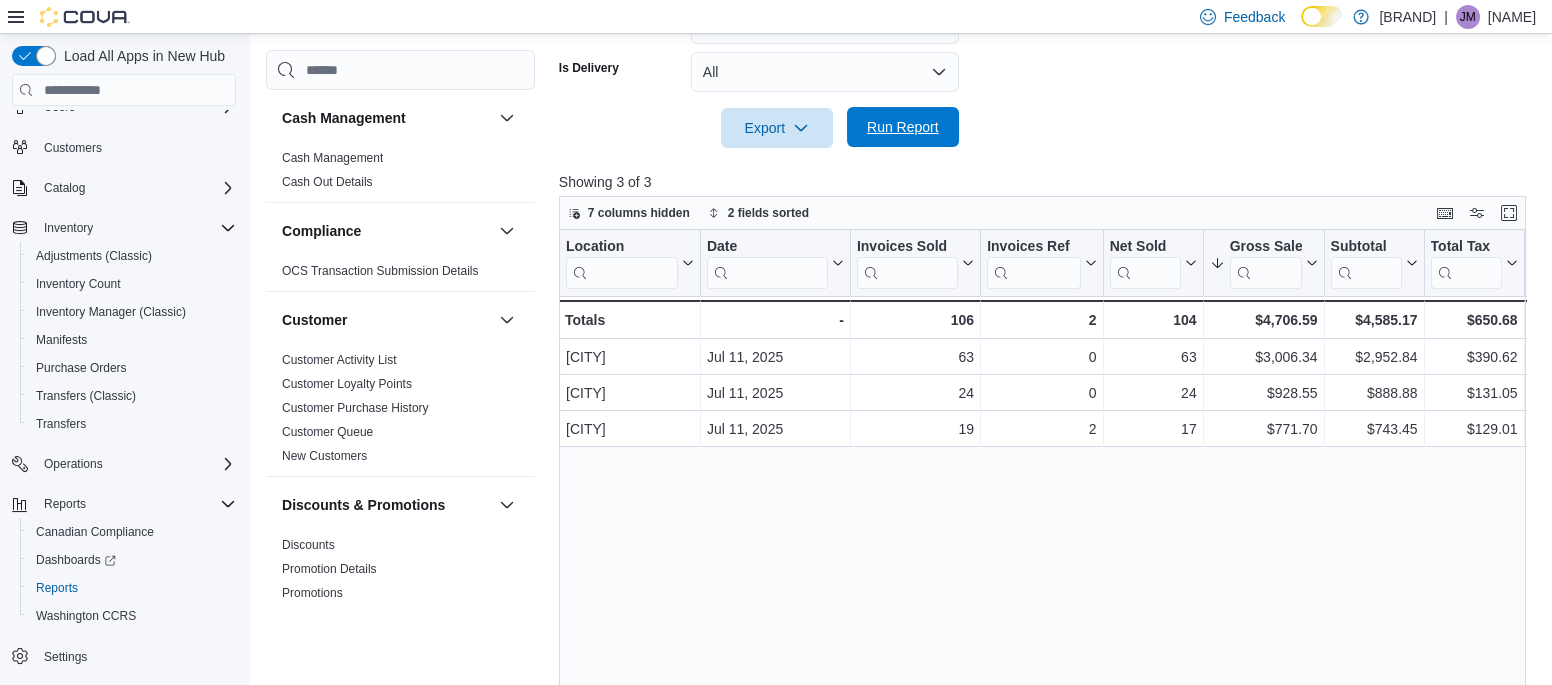 click on "Run Report" at bounding box center (903, 127) 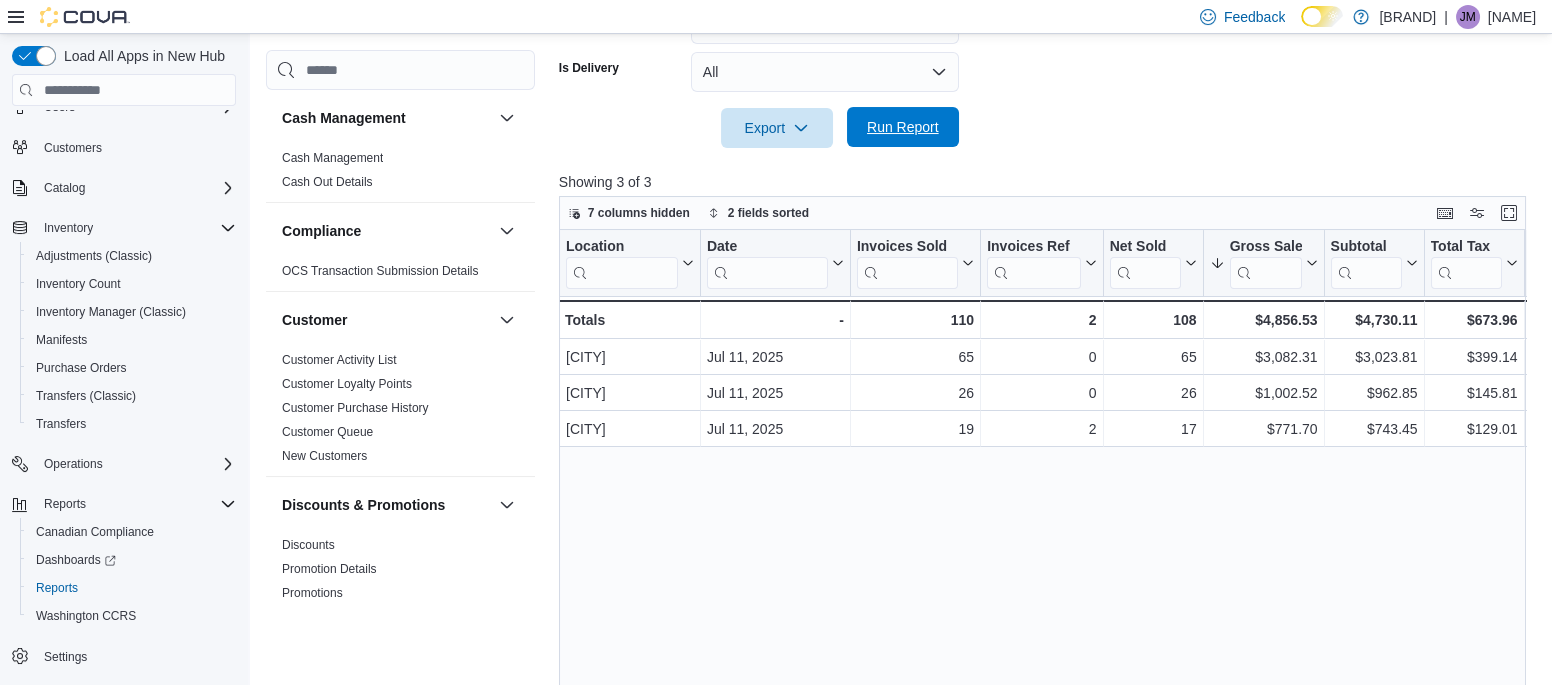 click on "Run Report" at bounding box center [903, 127] 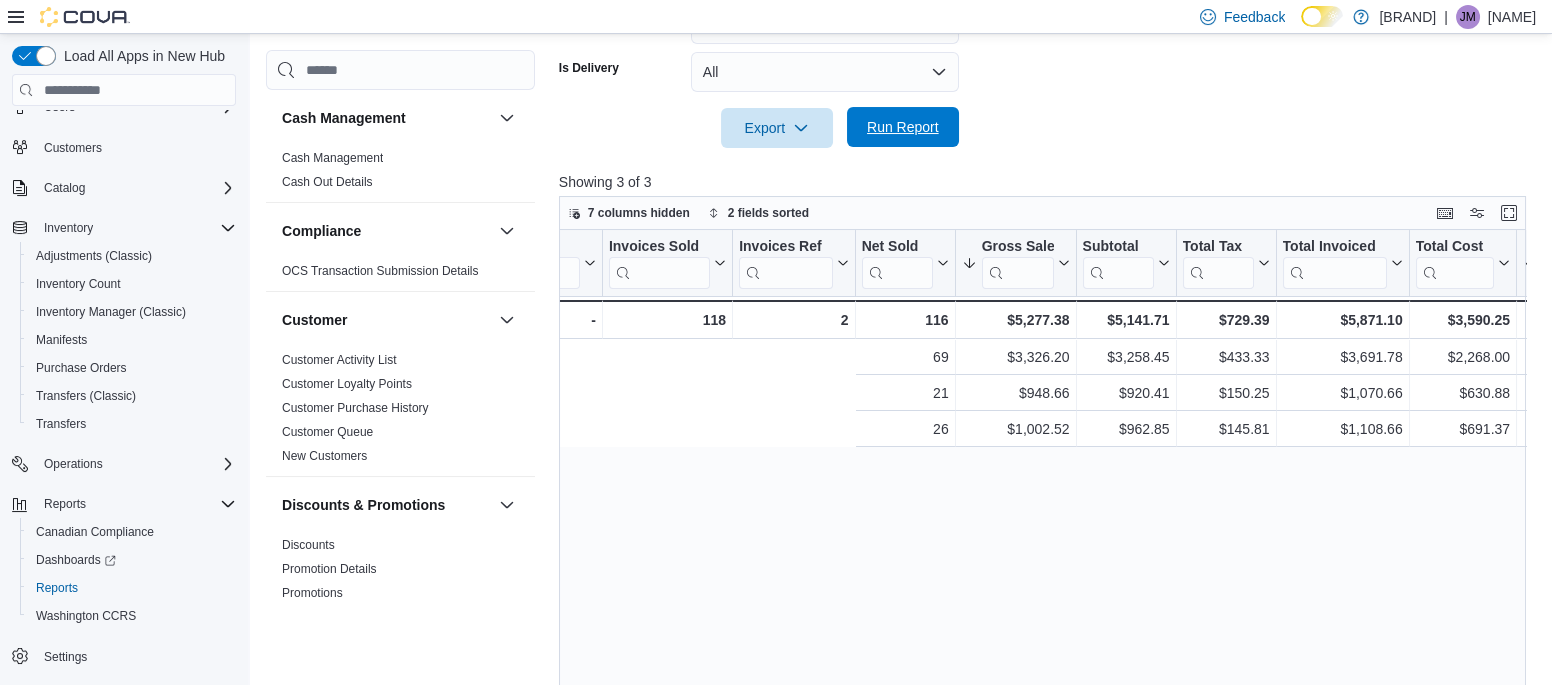 scroll, scrollTop: 0, scrollLeft: 0, axis: both 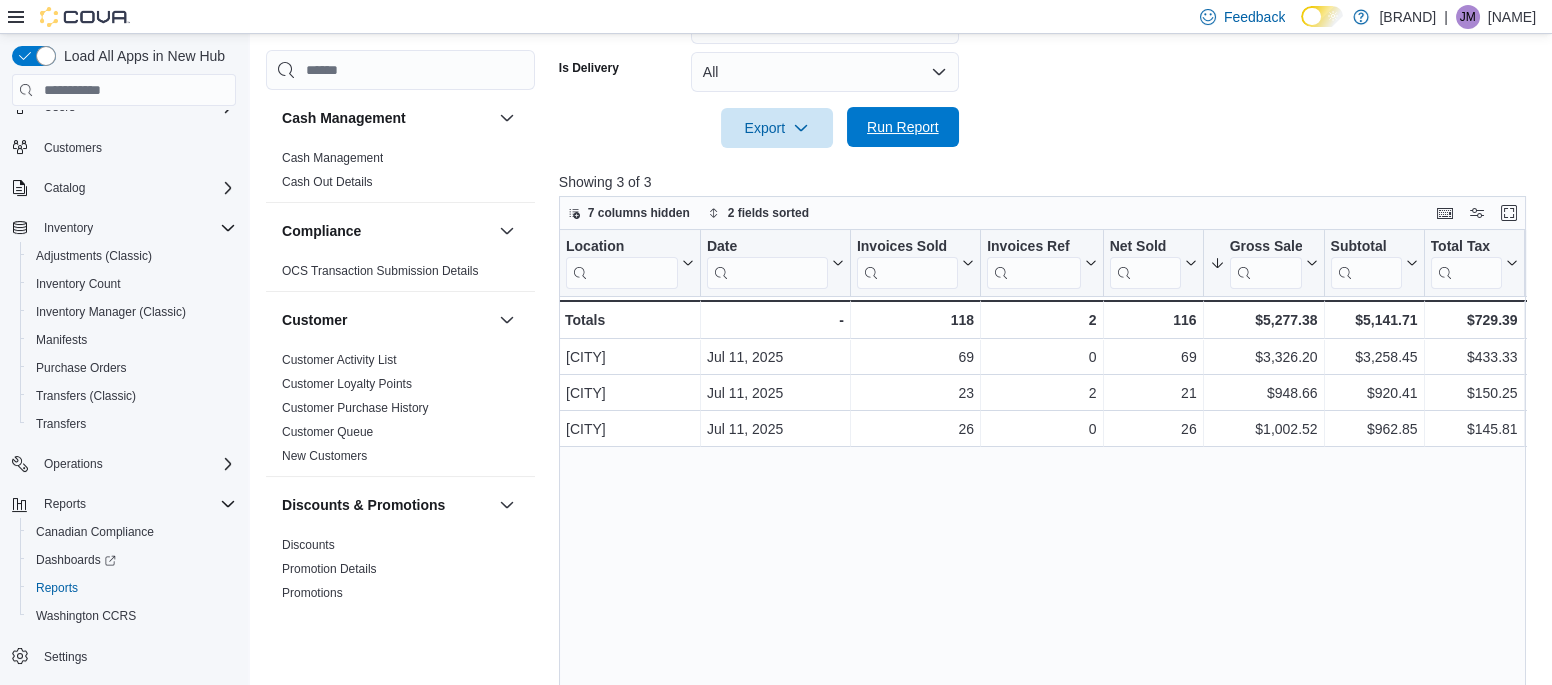 click on "Run Report" at bounding box center [903, 127] 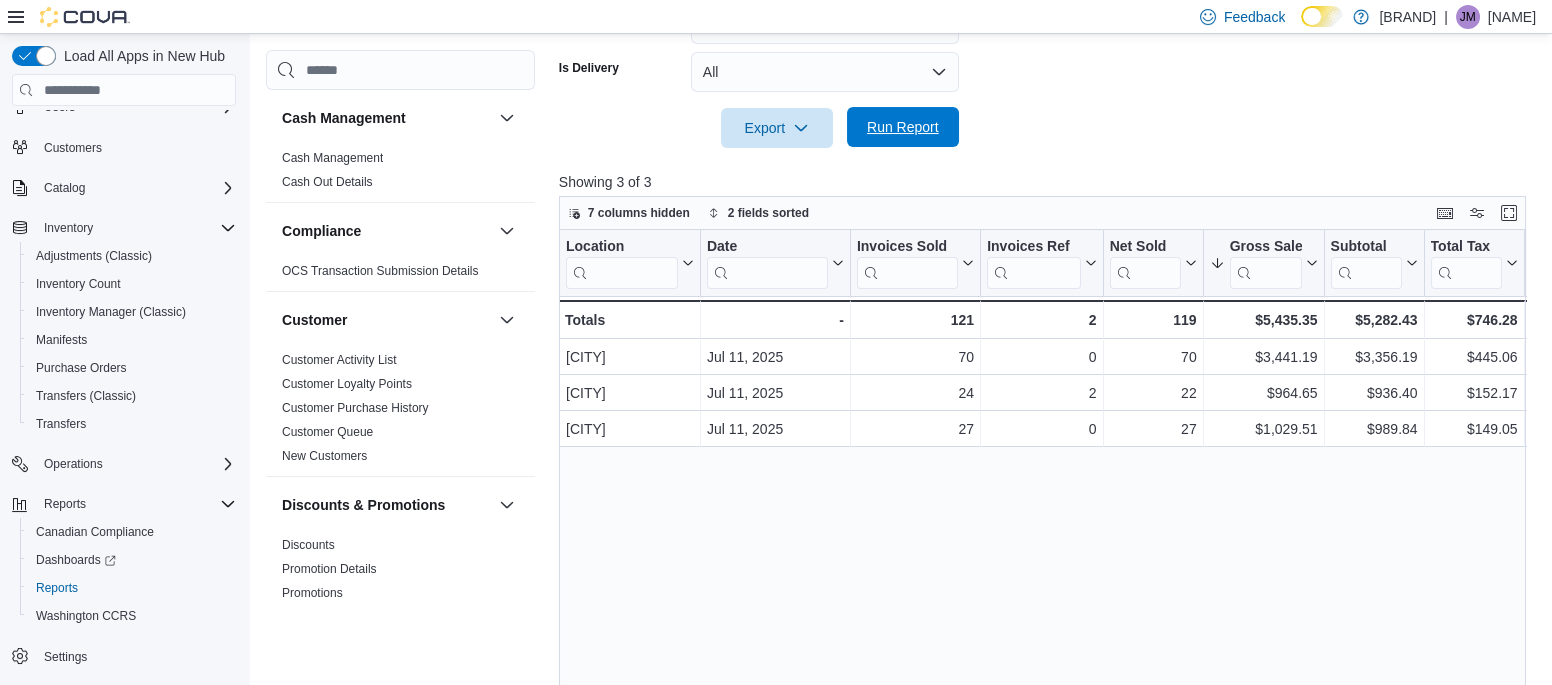 click on "Run Report" at bounding box center (903, 127) 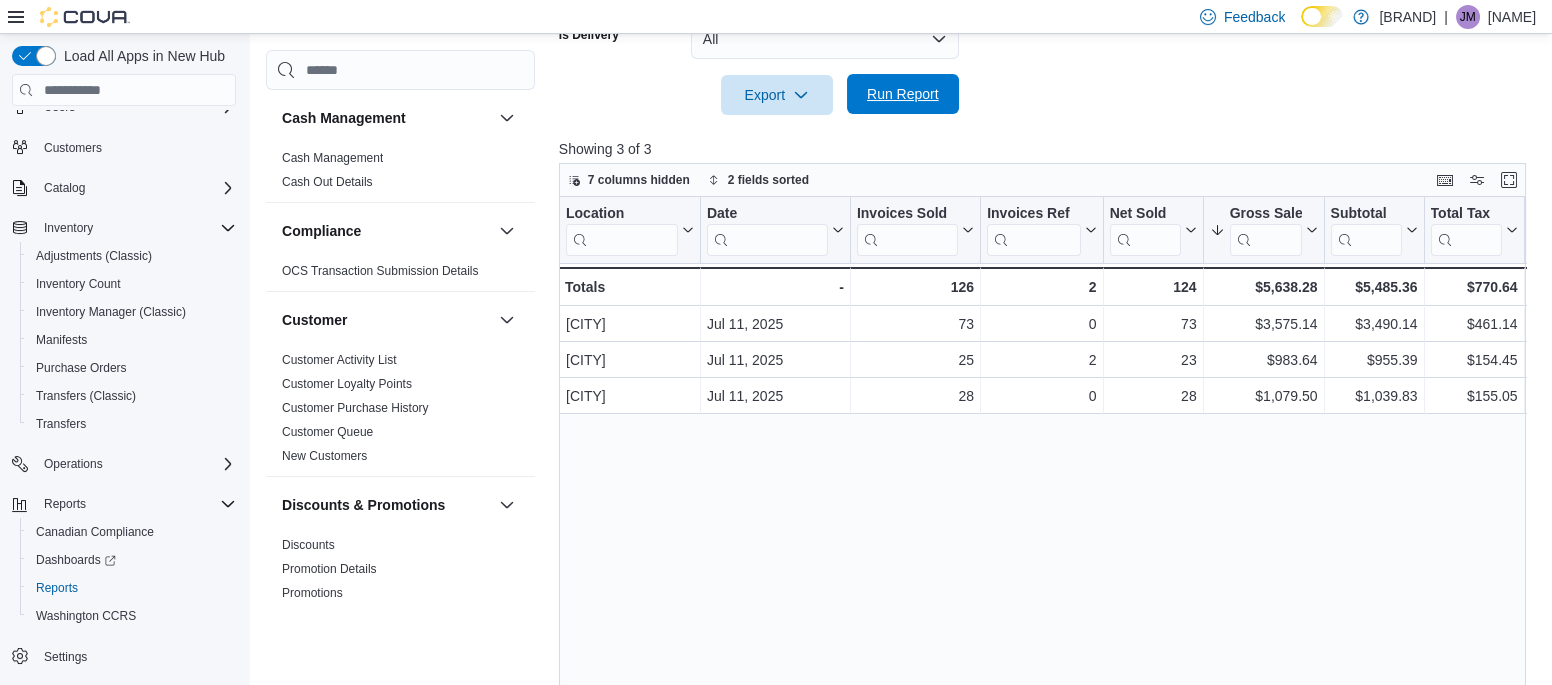 scroll, scrollTop: 617, scrollLeft: 0, axis: vertical 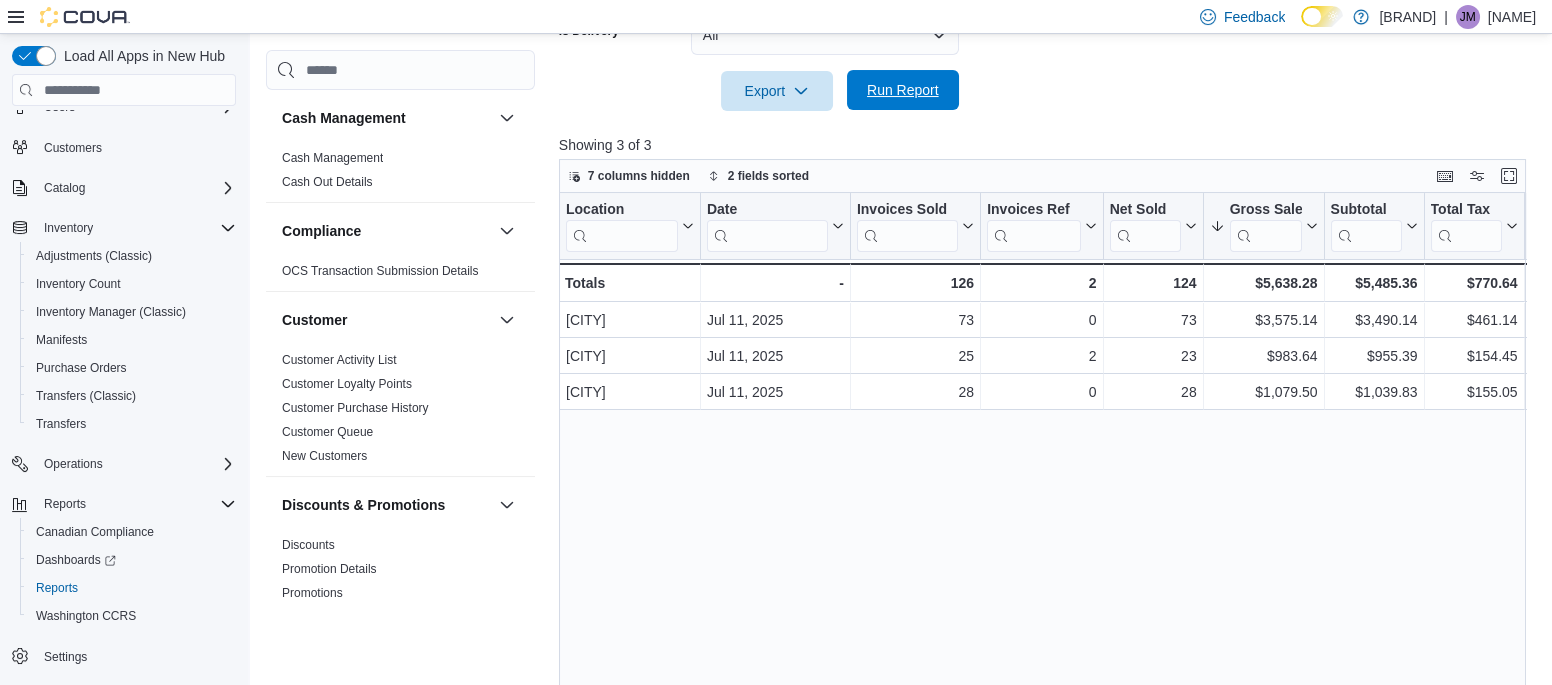 click on "Run Report" at bounding box center [903, 90] 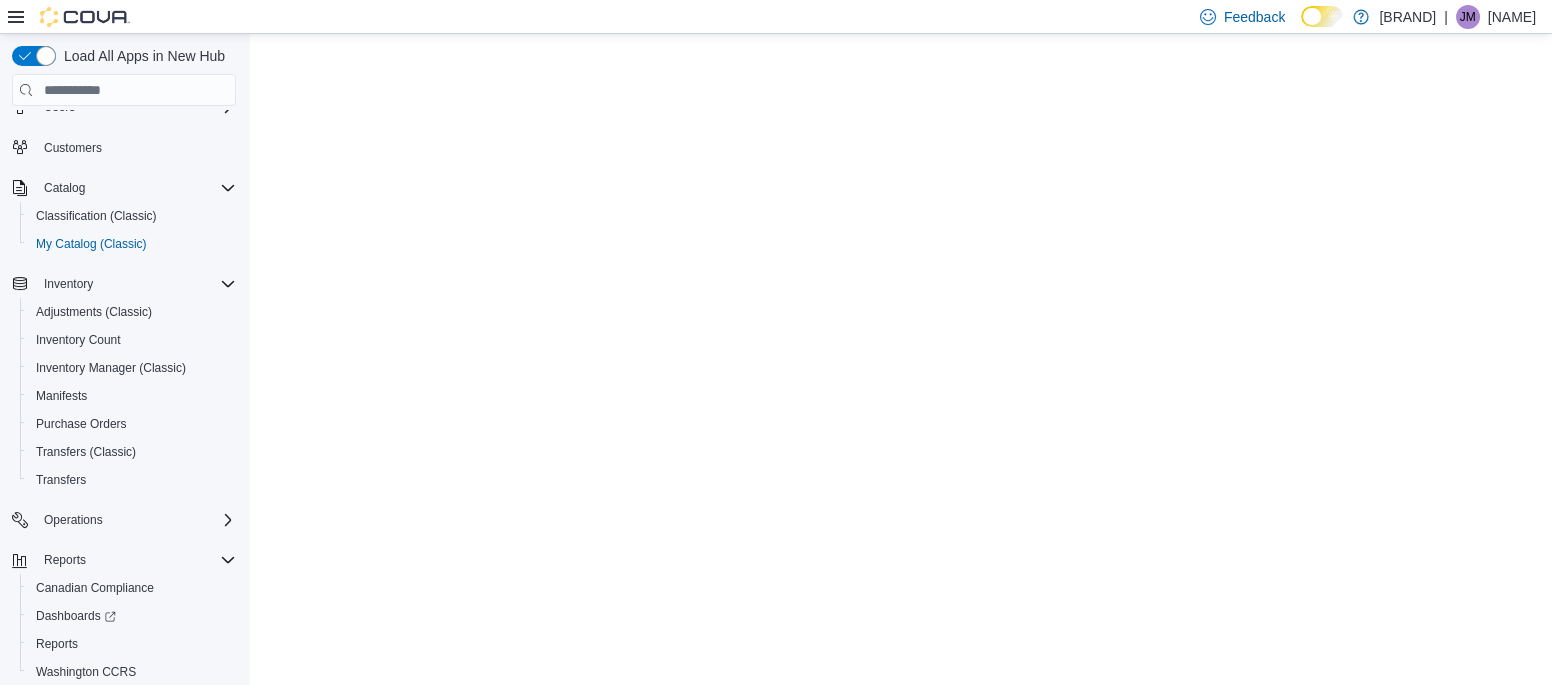 scroll, scrollTop: 0, scrollLeft: 0, axis: both 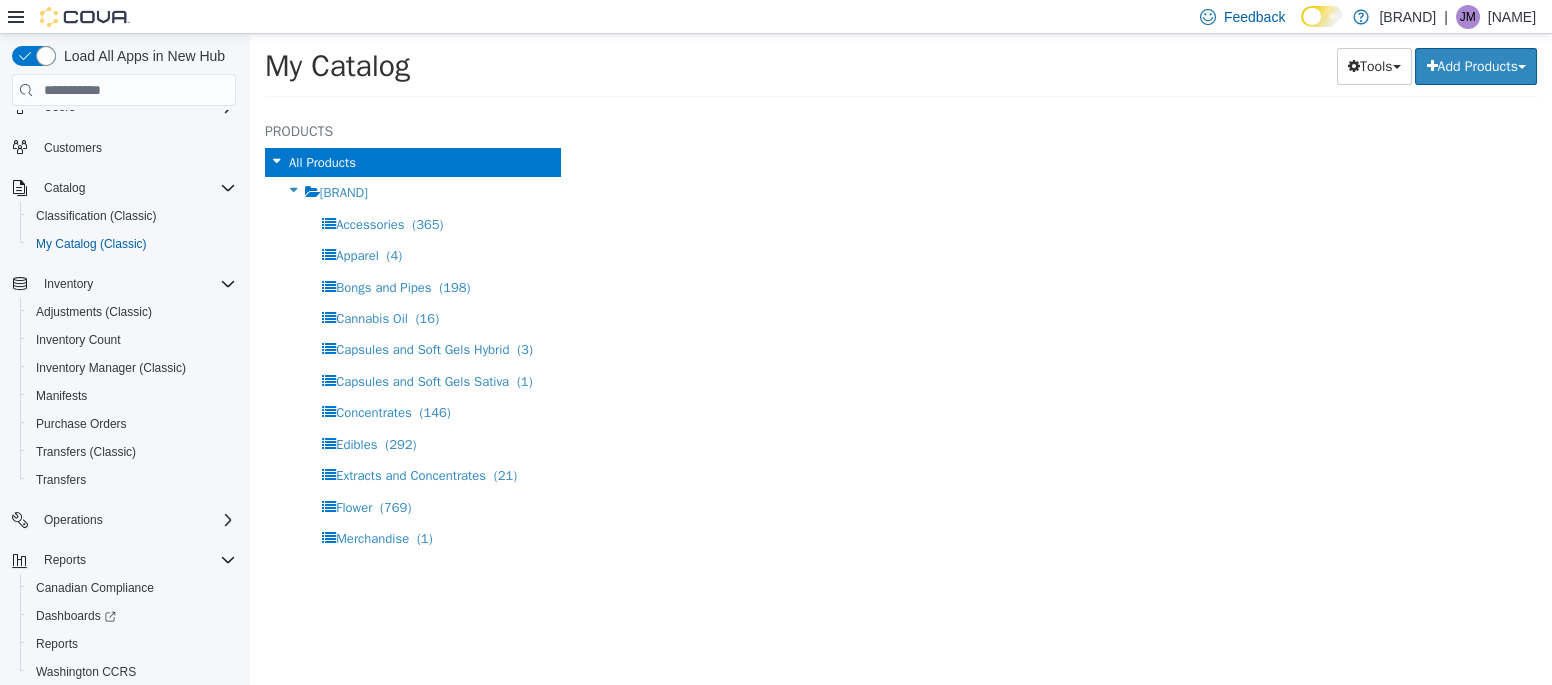 select on "**********" 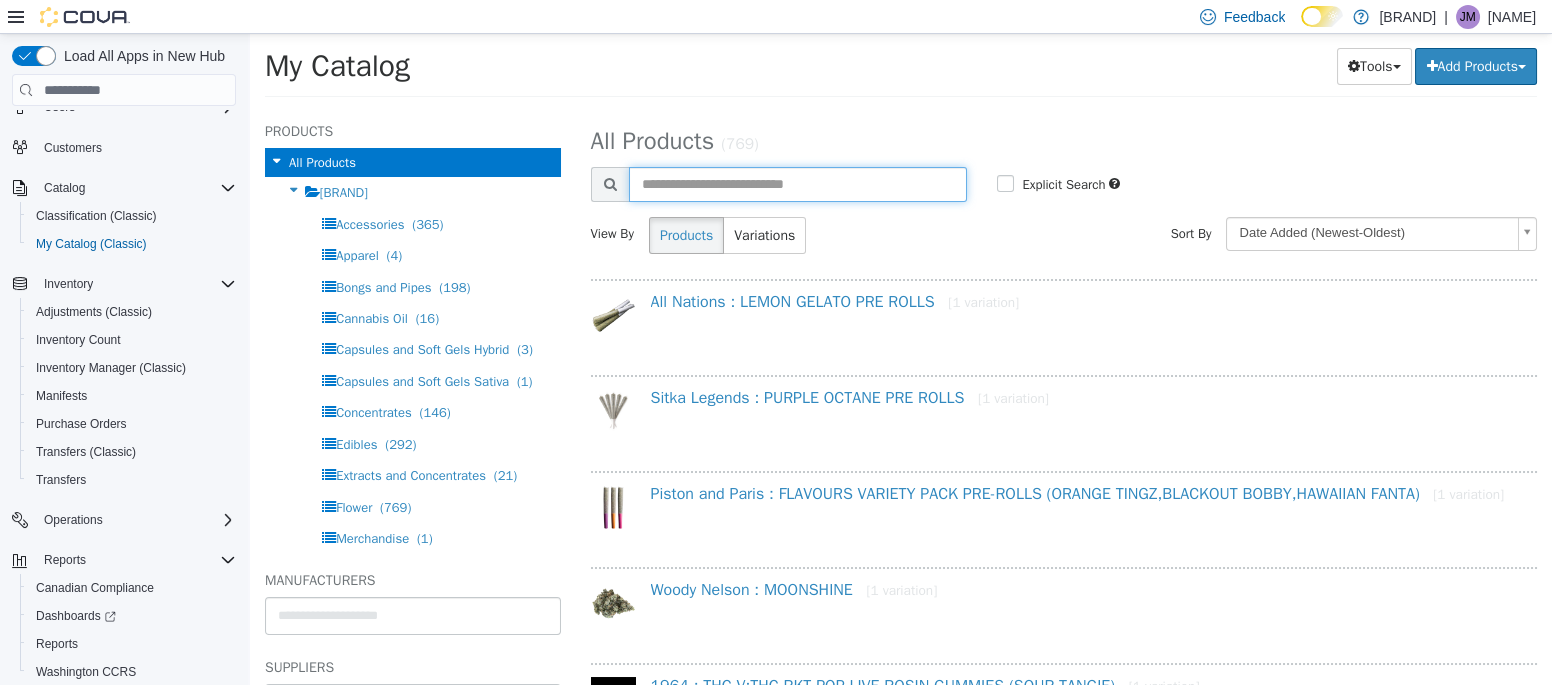 click at bounding box center [798, 184] 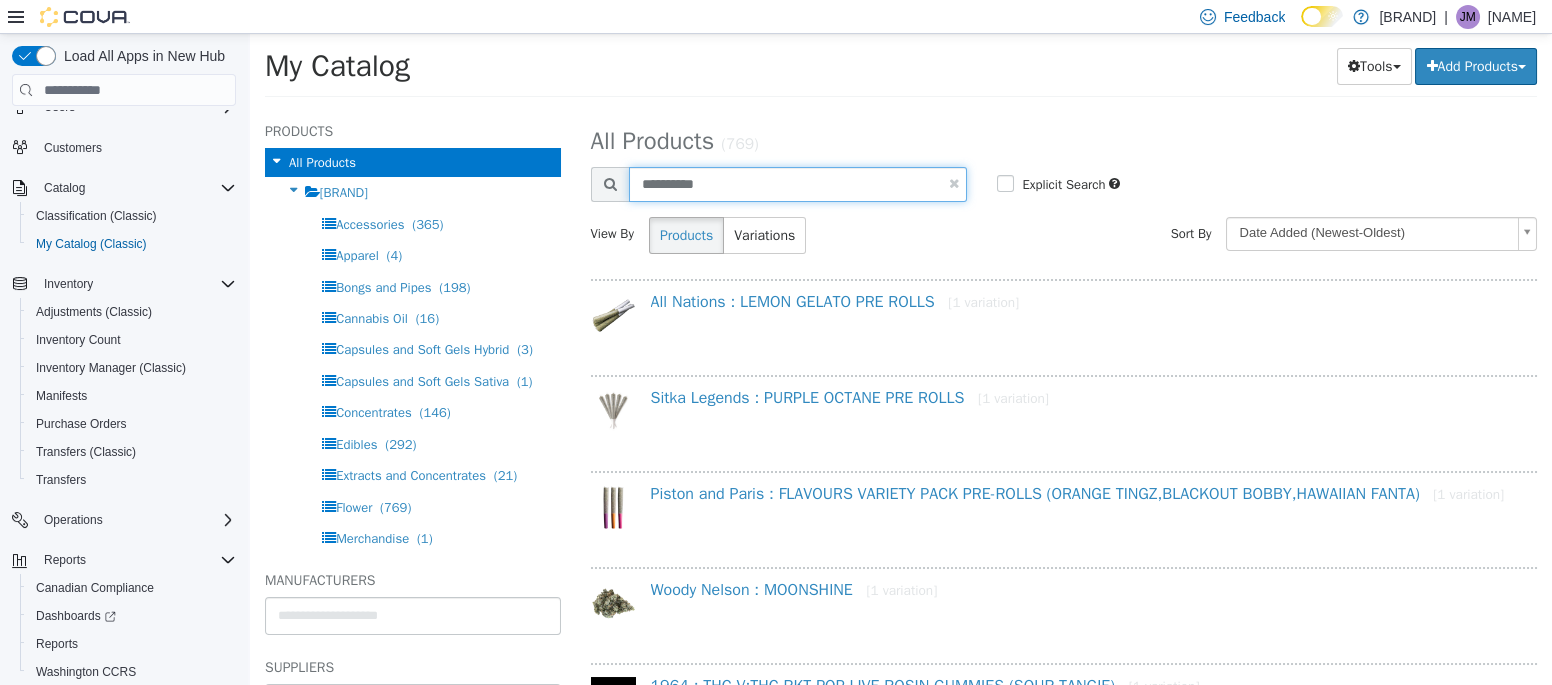 type on "**********" 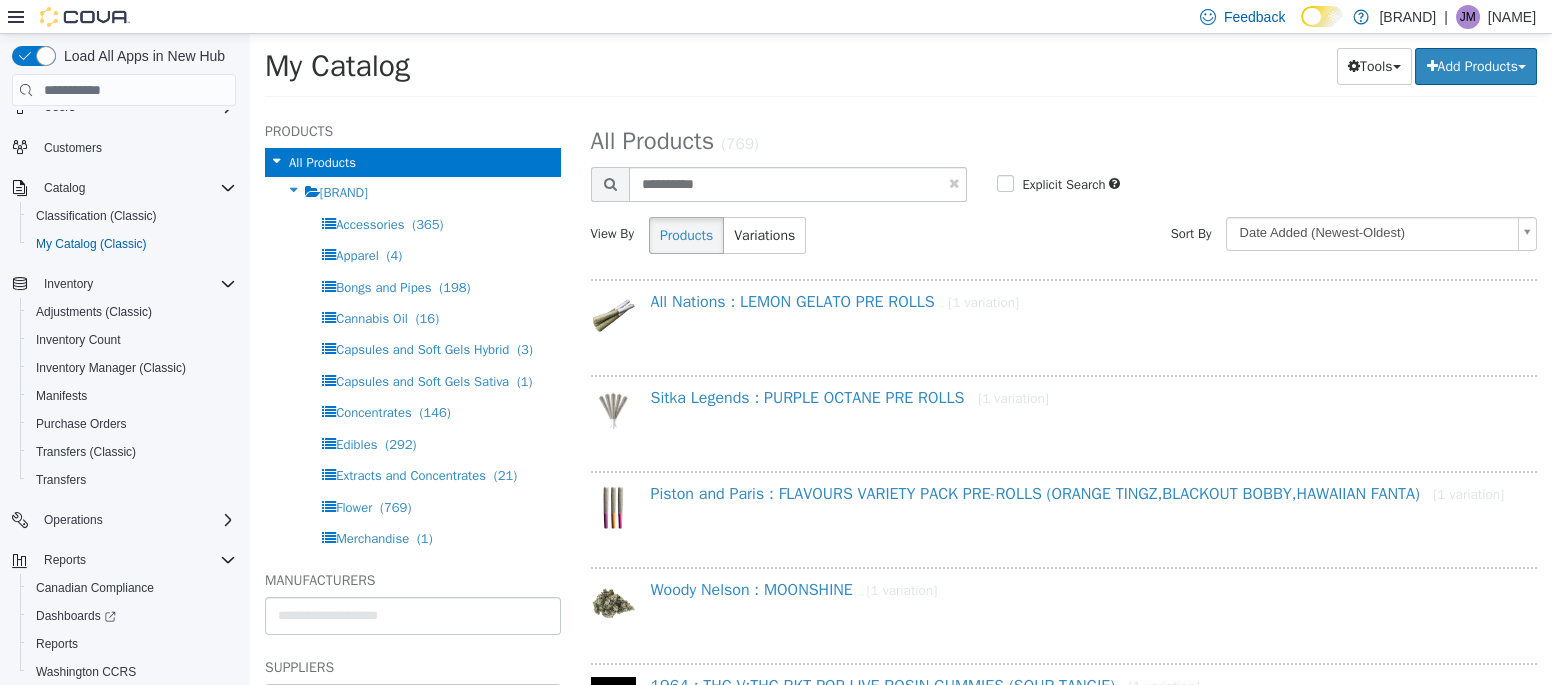 select on "**********" 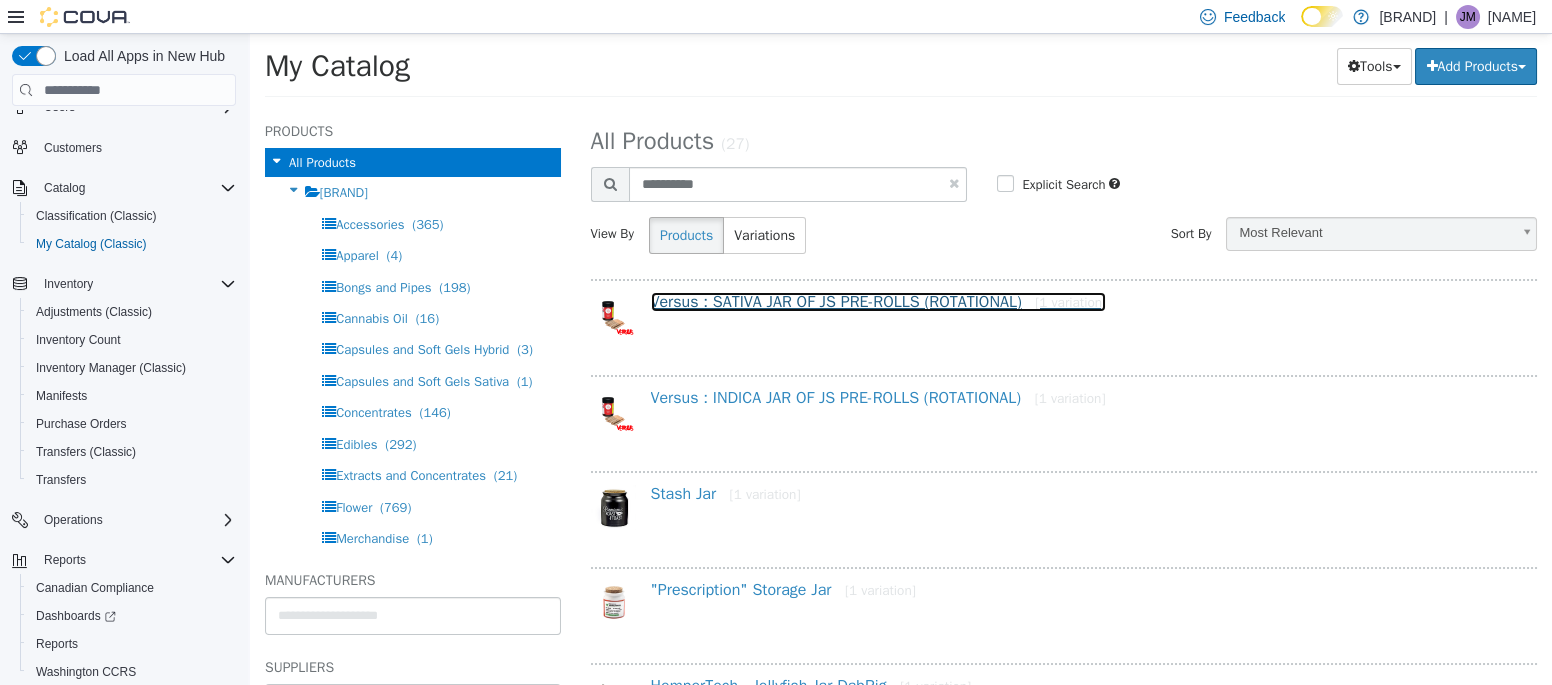 click on "Versus : SATIVA JAR OF JS PRE-ROLLS (ROTATIONAL)
[1 variation]" at bounding box center (879, 302) 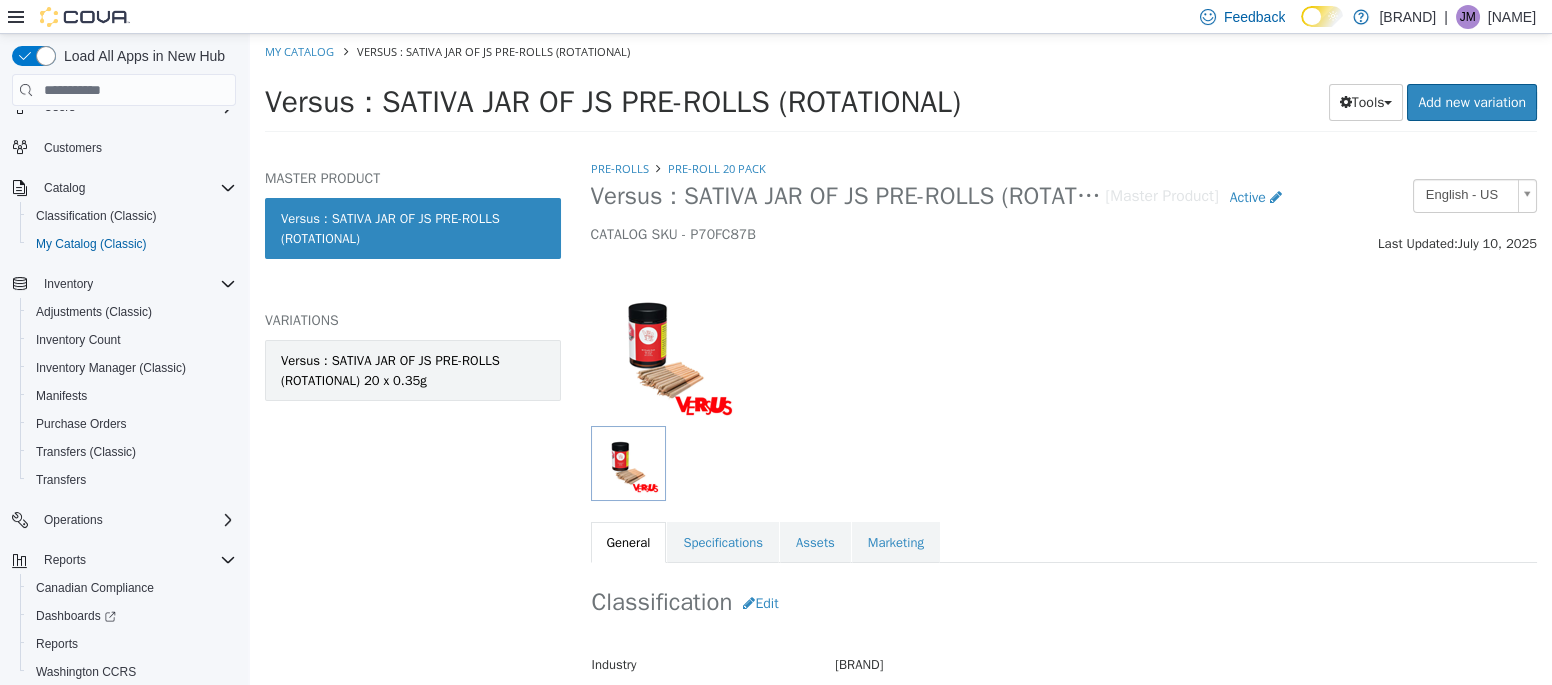click on "Versus : SATIVA JAR OF JS PRE-ROLLS (ROTATIONAL) 20 x 0.35g" at bounding box center (413, 370) 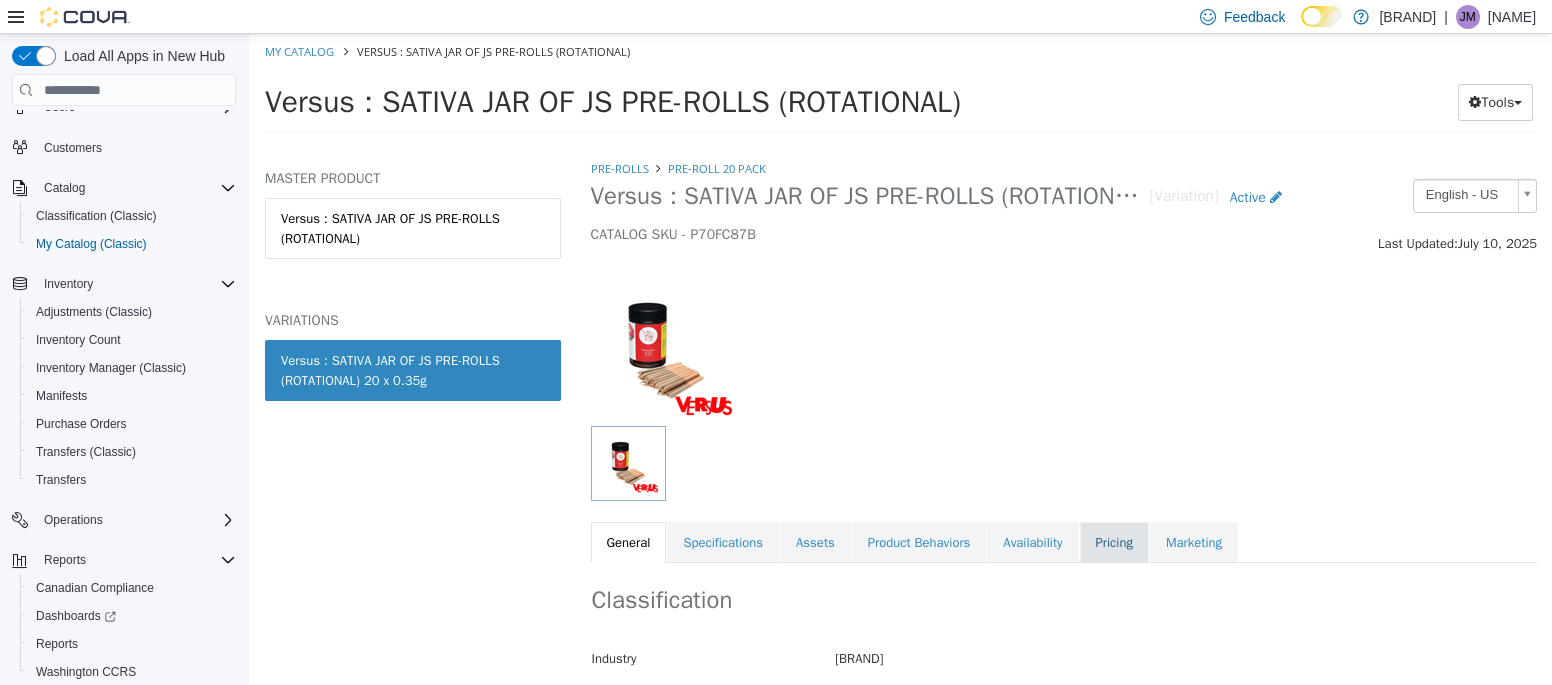 click on "Pricing" at bounding box center (1114, 543) 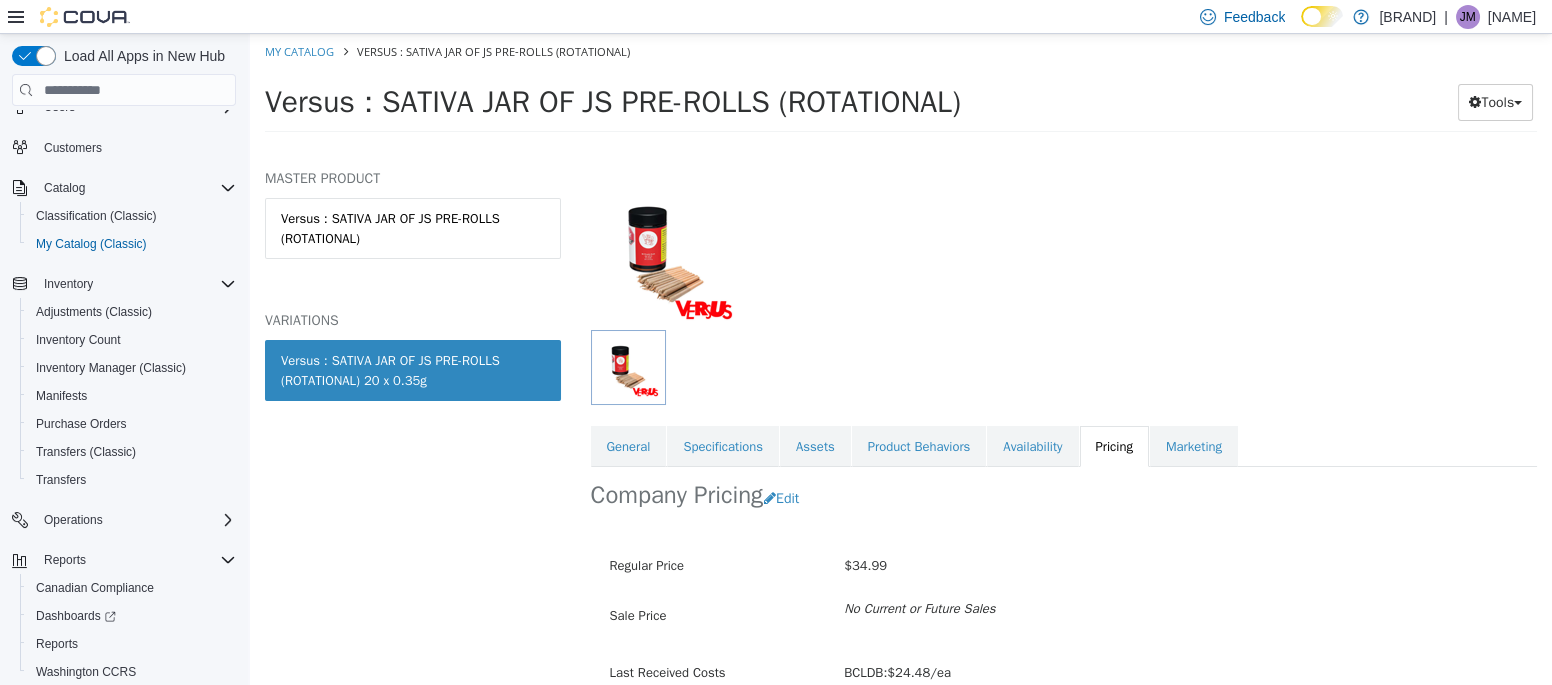 scroll, scrollTop: 189, scrollLeft: 0, axis: vertical 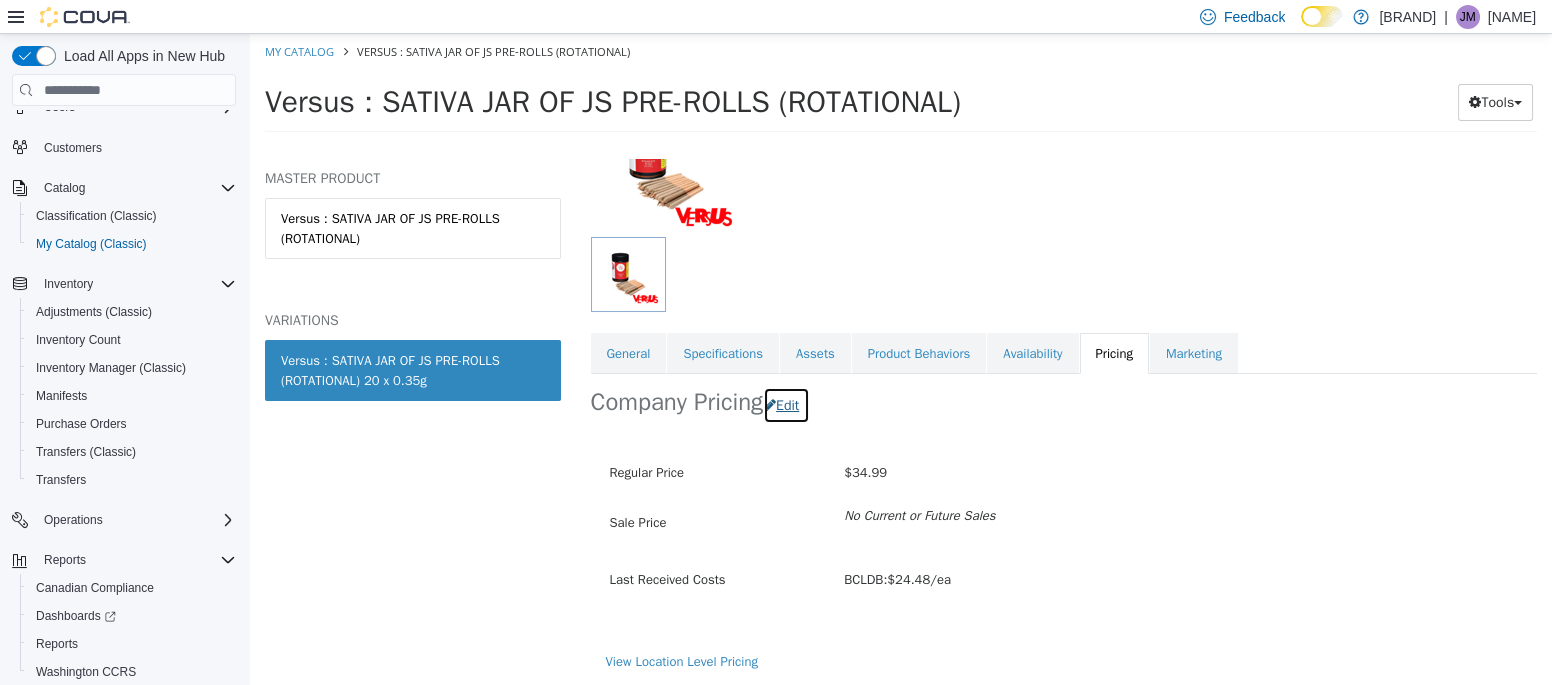 click on "Edit" at bounding box center [786, 405] 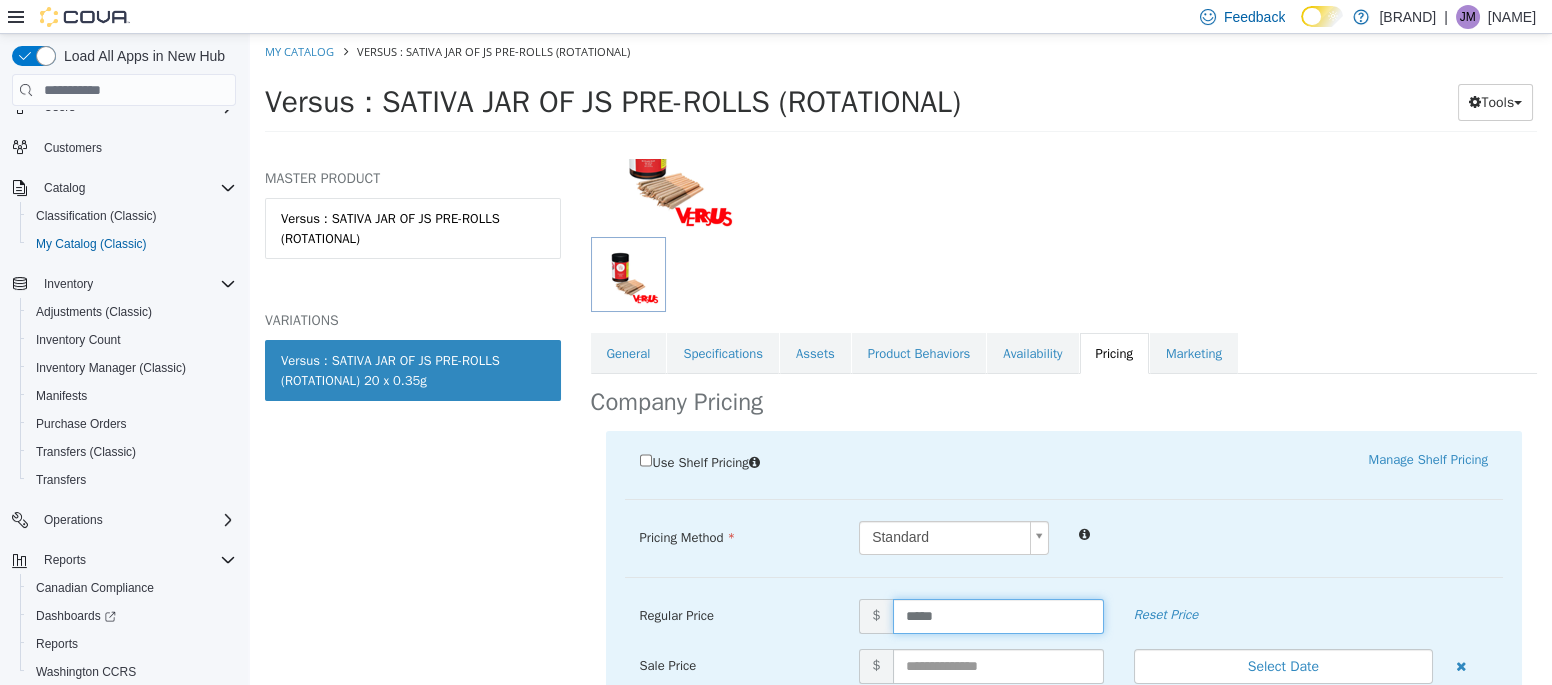 click on "*****" at bounding box center (998, 616) 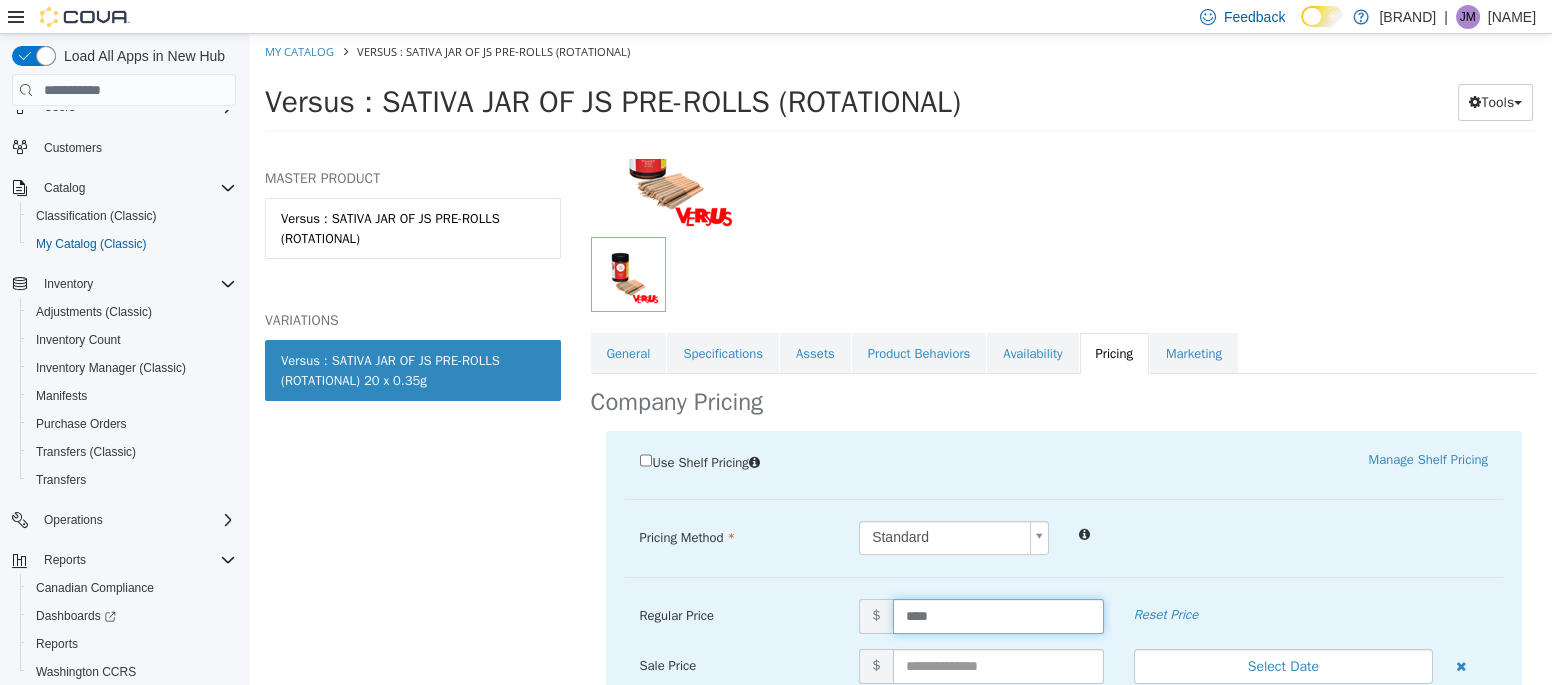 type on "*****" 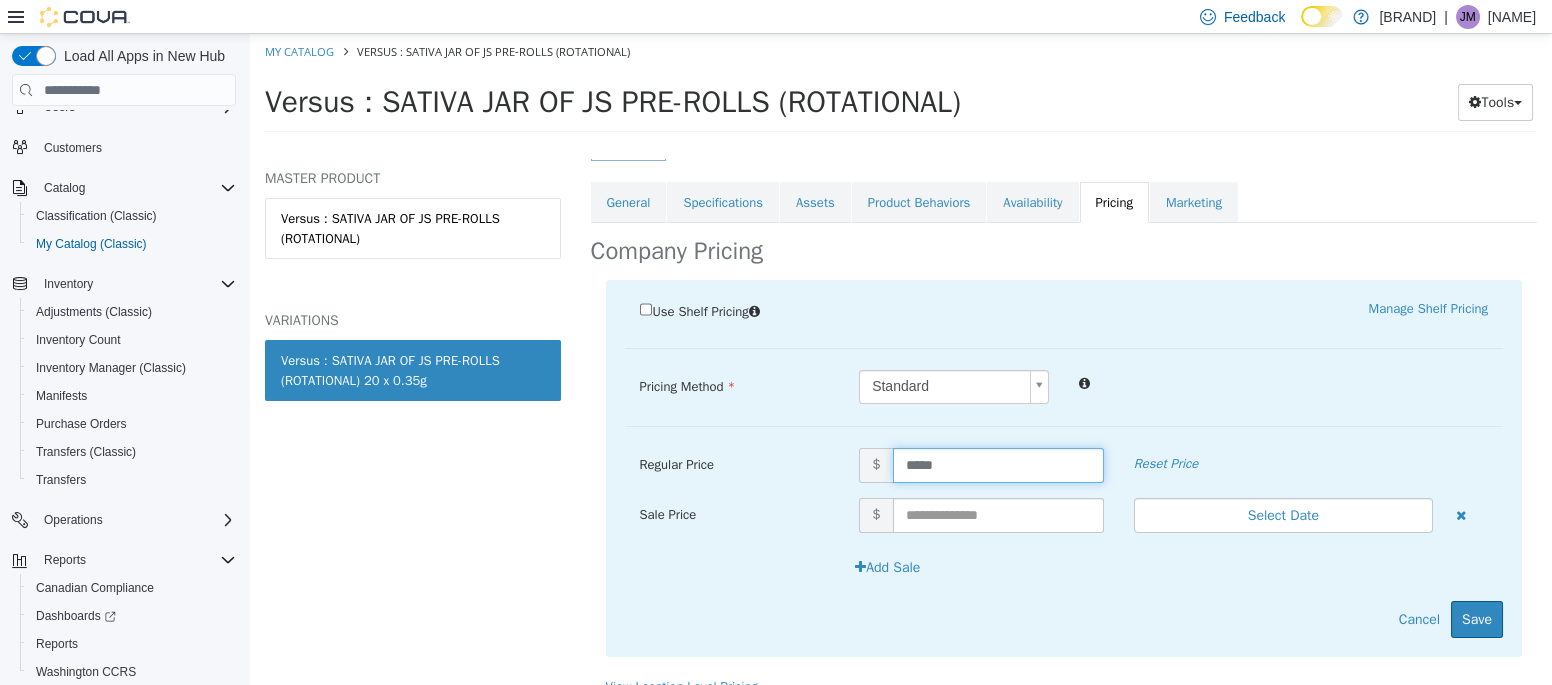 scroll, scrollTop: 365, scrollLeft: 0, axis: vertical 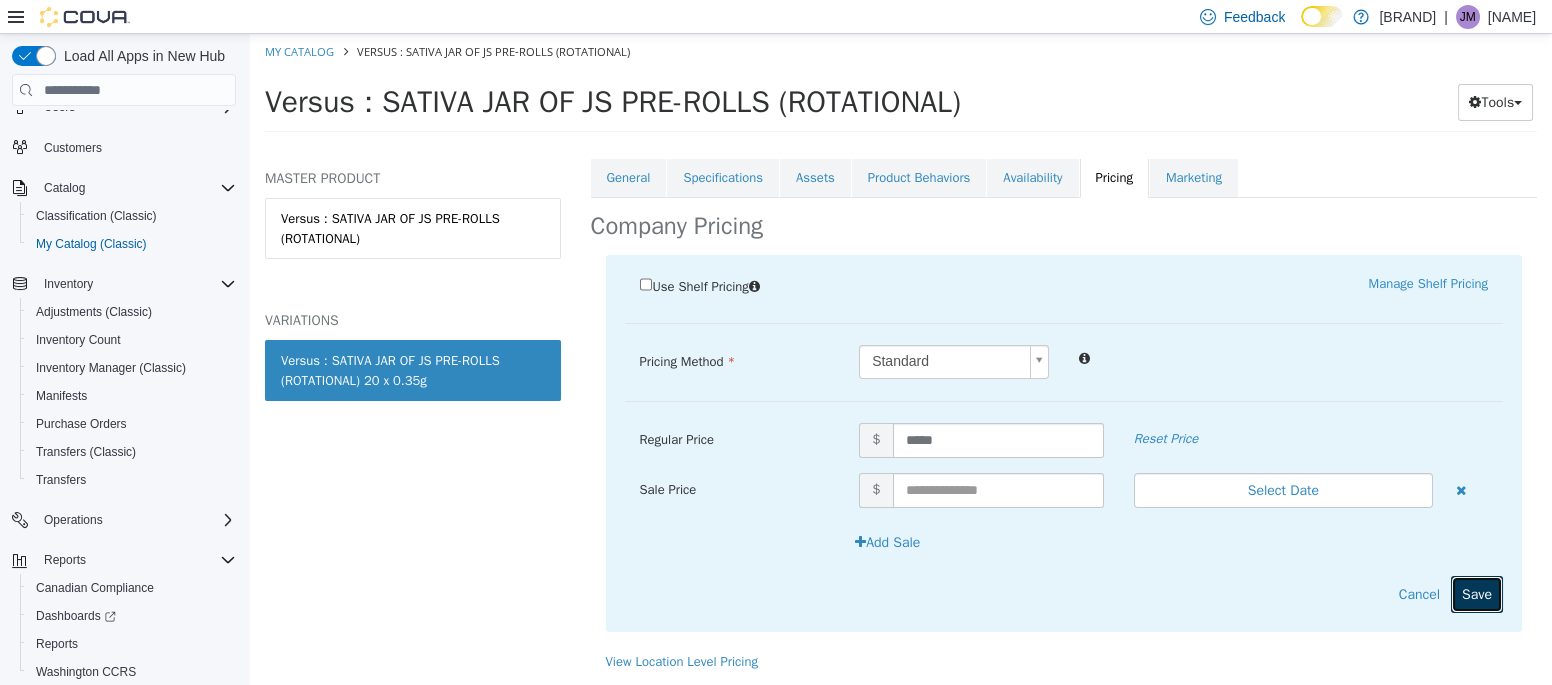 click on "Save" at bounding box center (1477, 594) 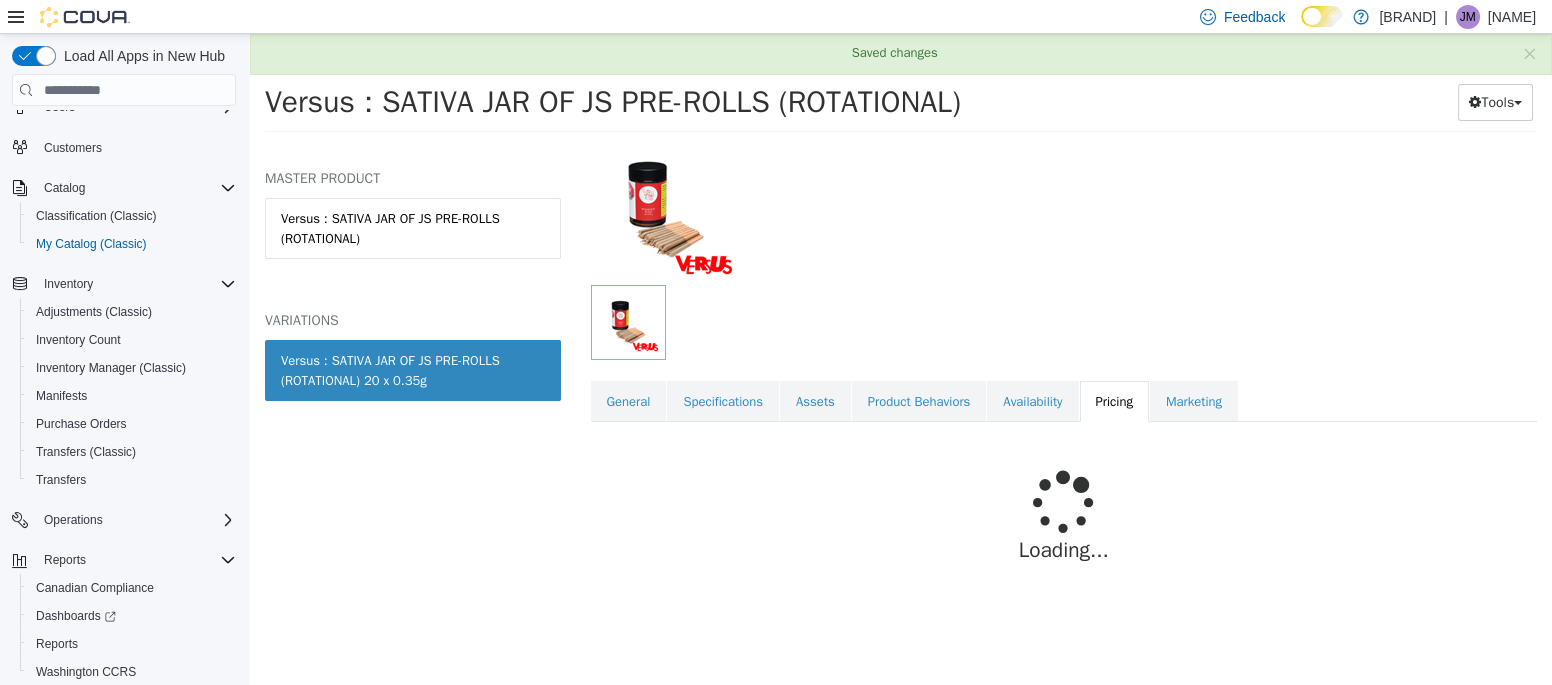 scroll, scrollTop: 189, scrollLeft: 0, axis: vertical 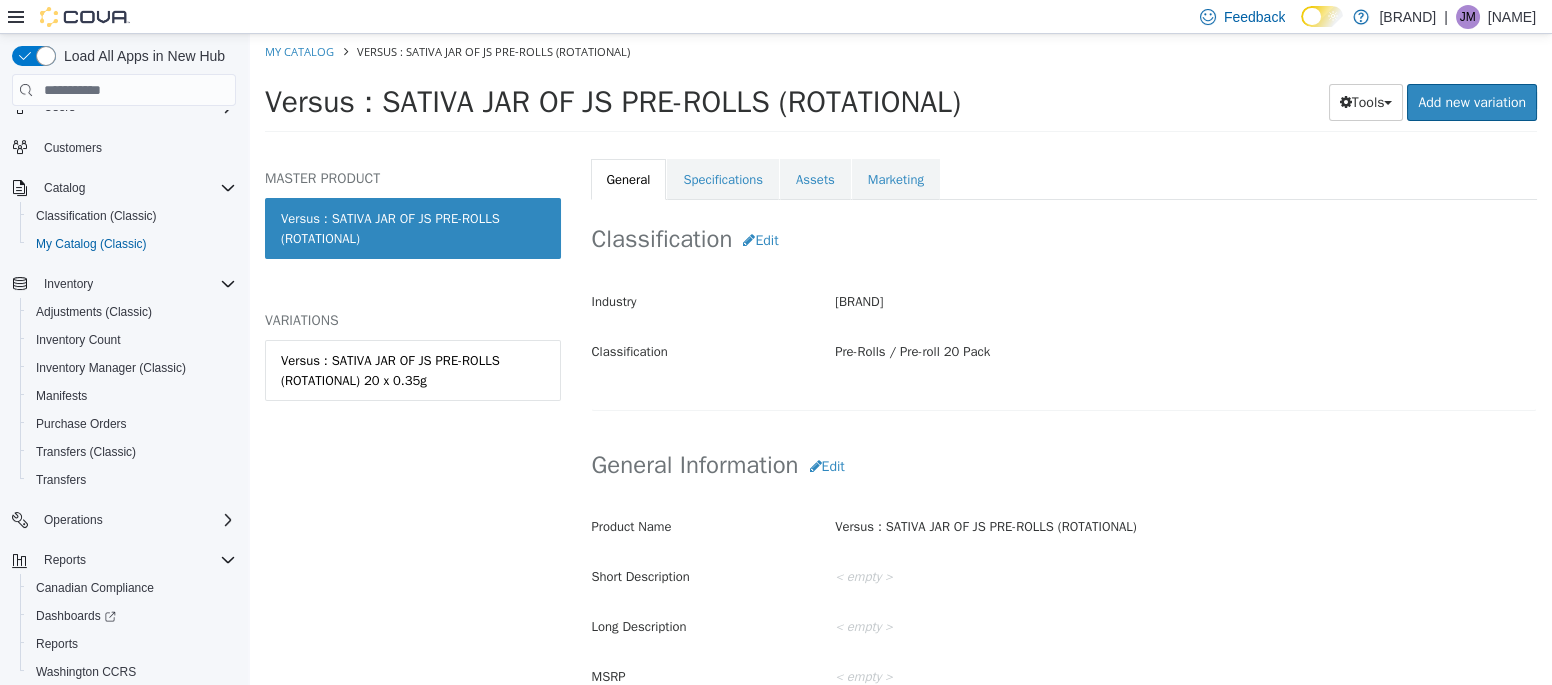 select on "**********" 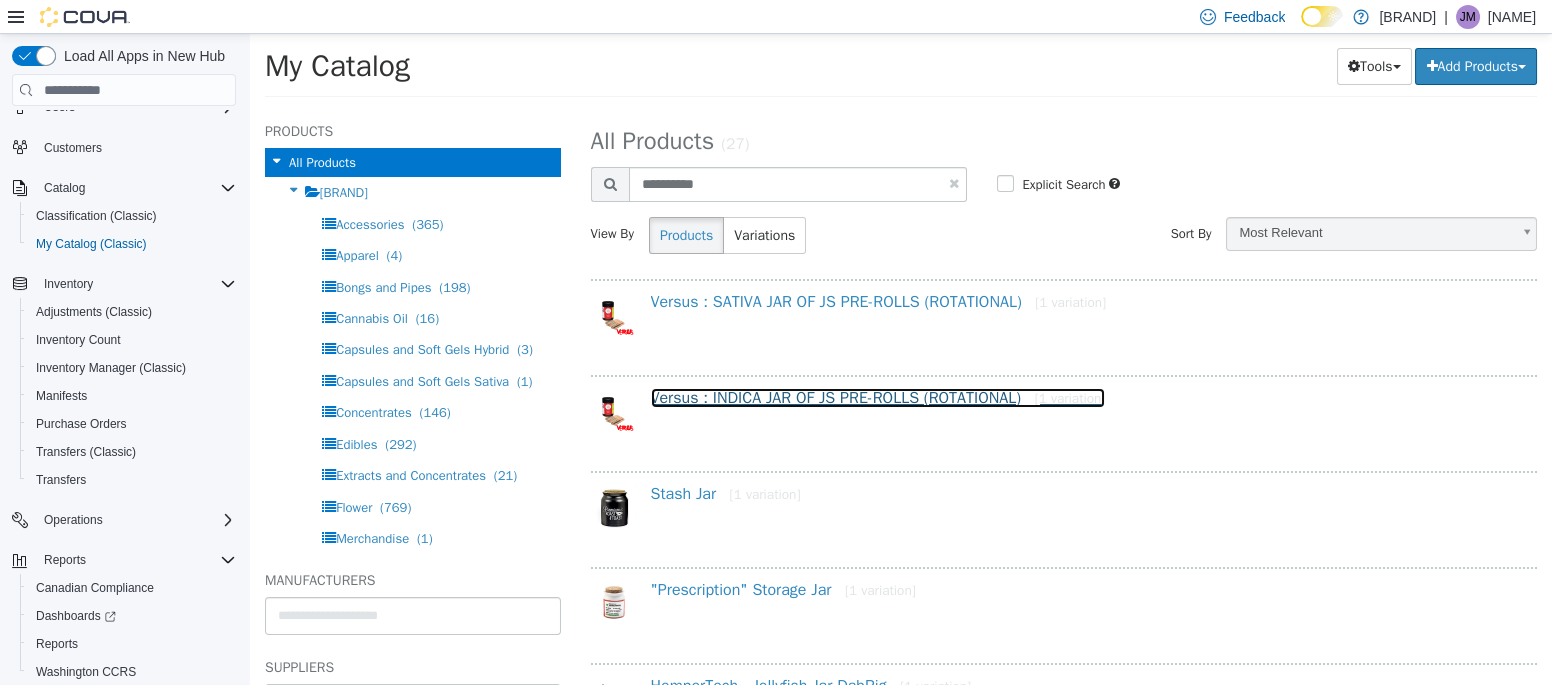 click on "Versus : INDICA JAR OF JS PRE-ROLLS (ROTATIONAL)
[1 variation]" at bounding box center (878, 398) 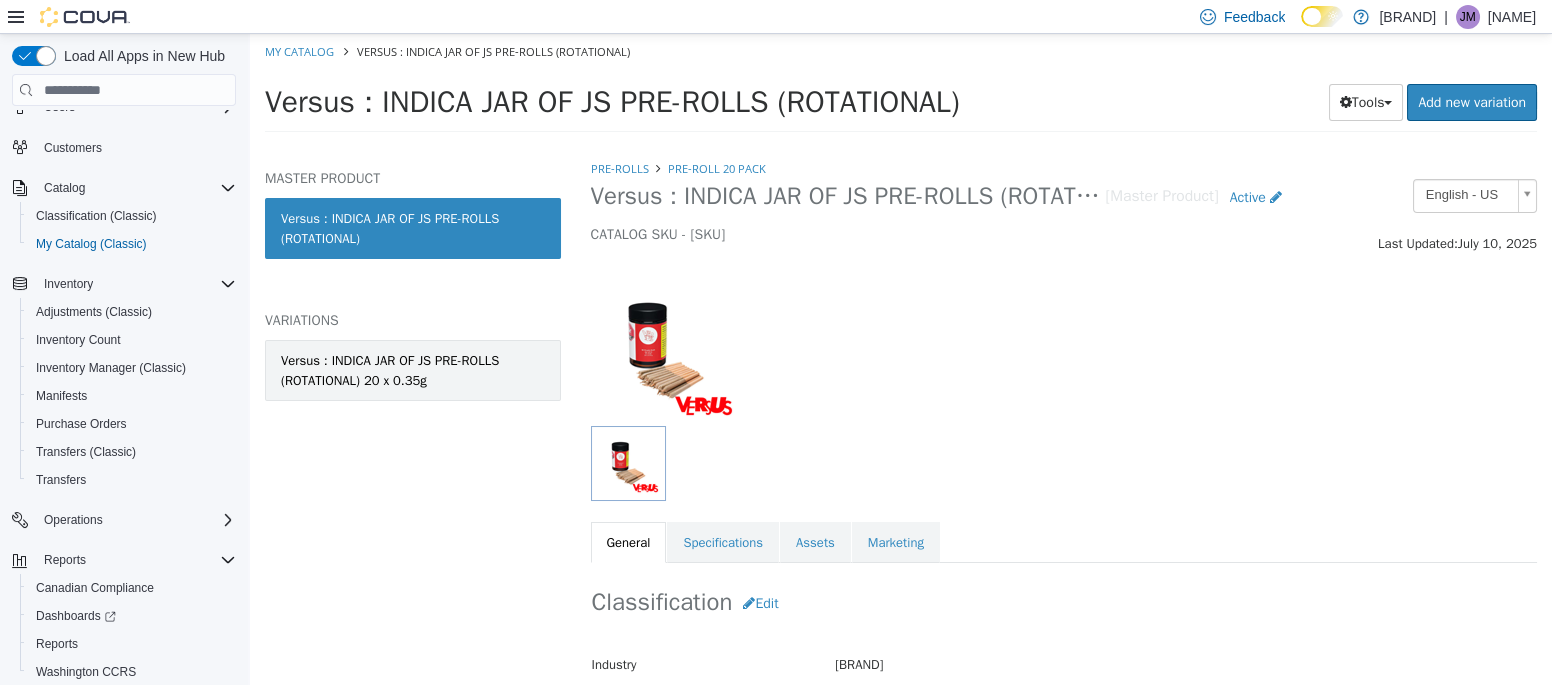 click on "Versus : INDICA JAR OF JS PRE-ROLLS (ROTATIONAL) 20 x 0.35g" at bounding box center [413, 370] 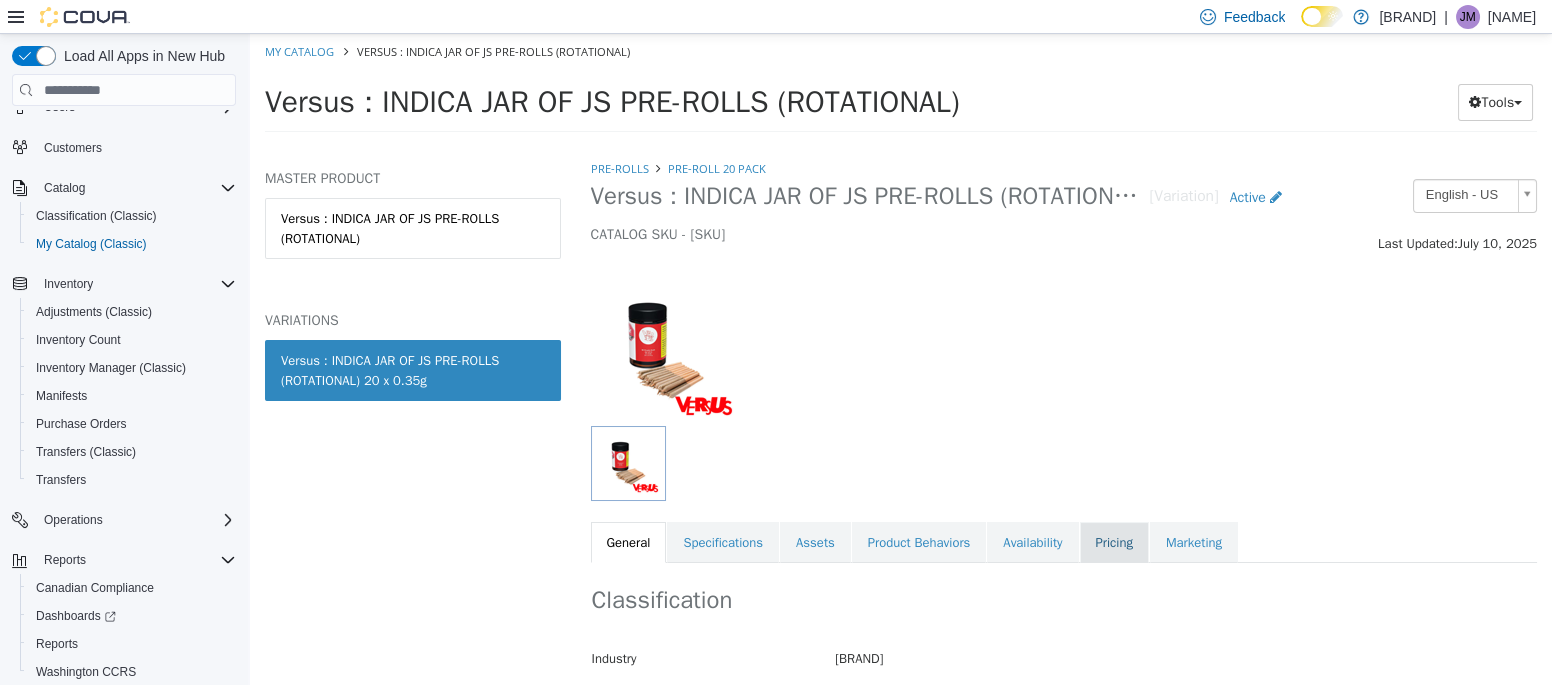 click on "Pricing" at bounding box center (1114, 543) 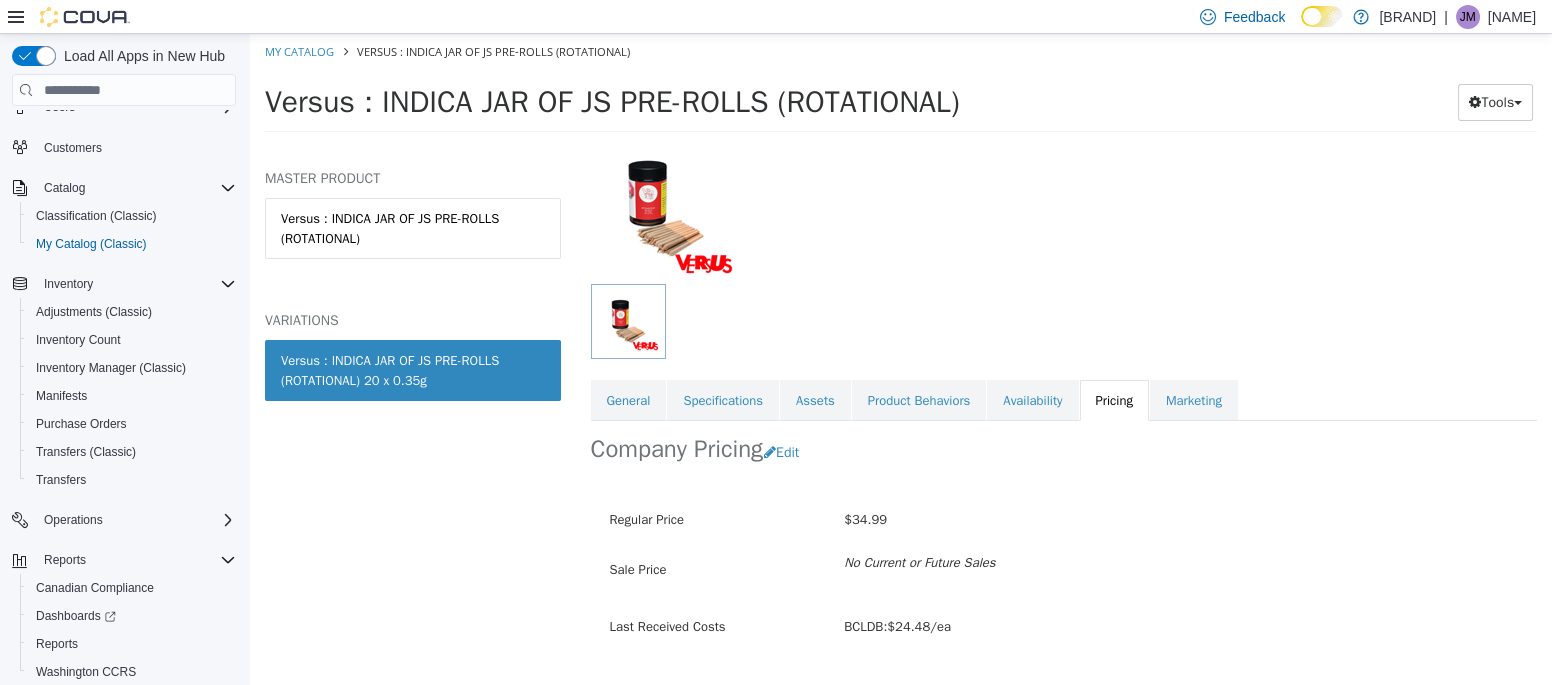 scroll, scrollTop: 189, scrollLeft: 0, axis: vertical 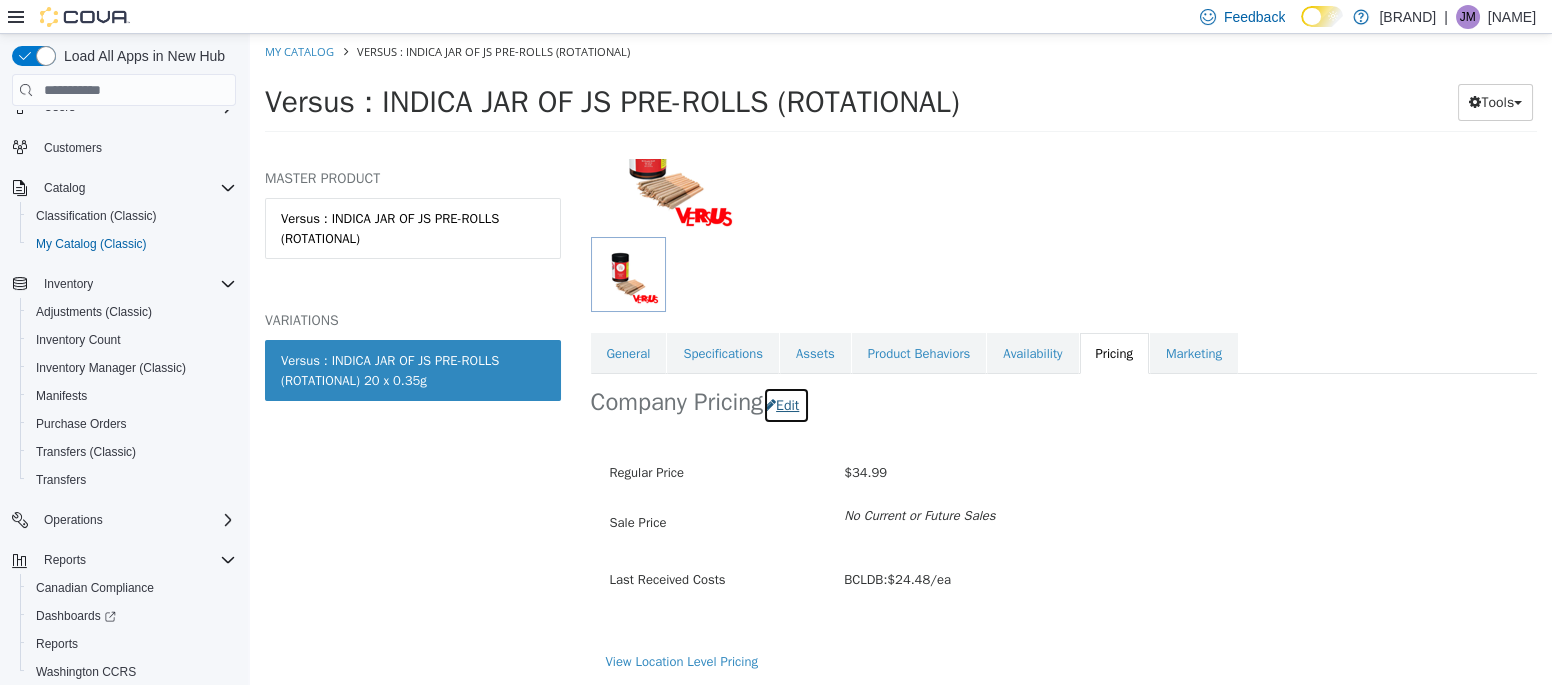click on "Edit" at bounding box center (786, 405) 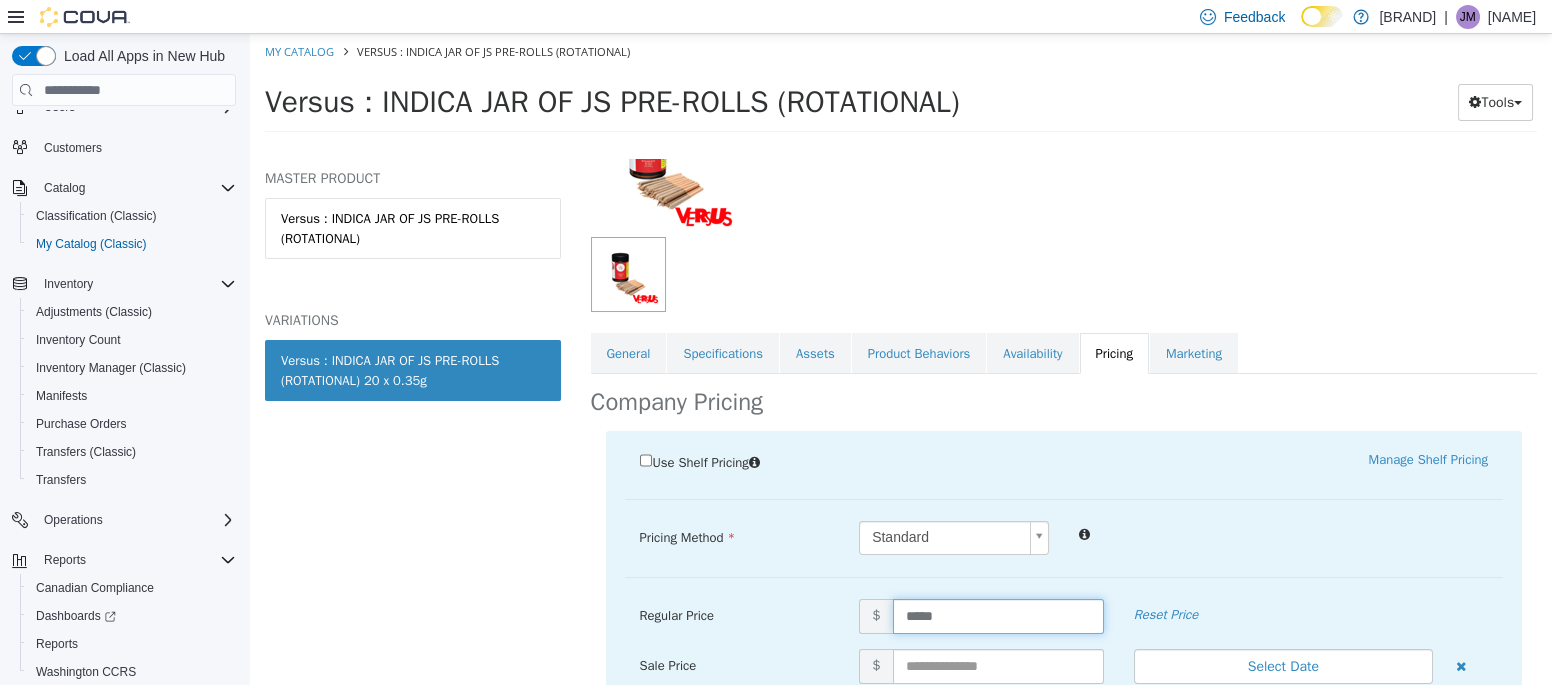 click on "*****" at bounding box center [998, 616] 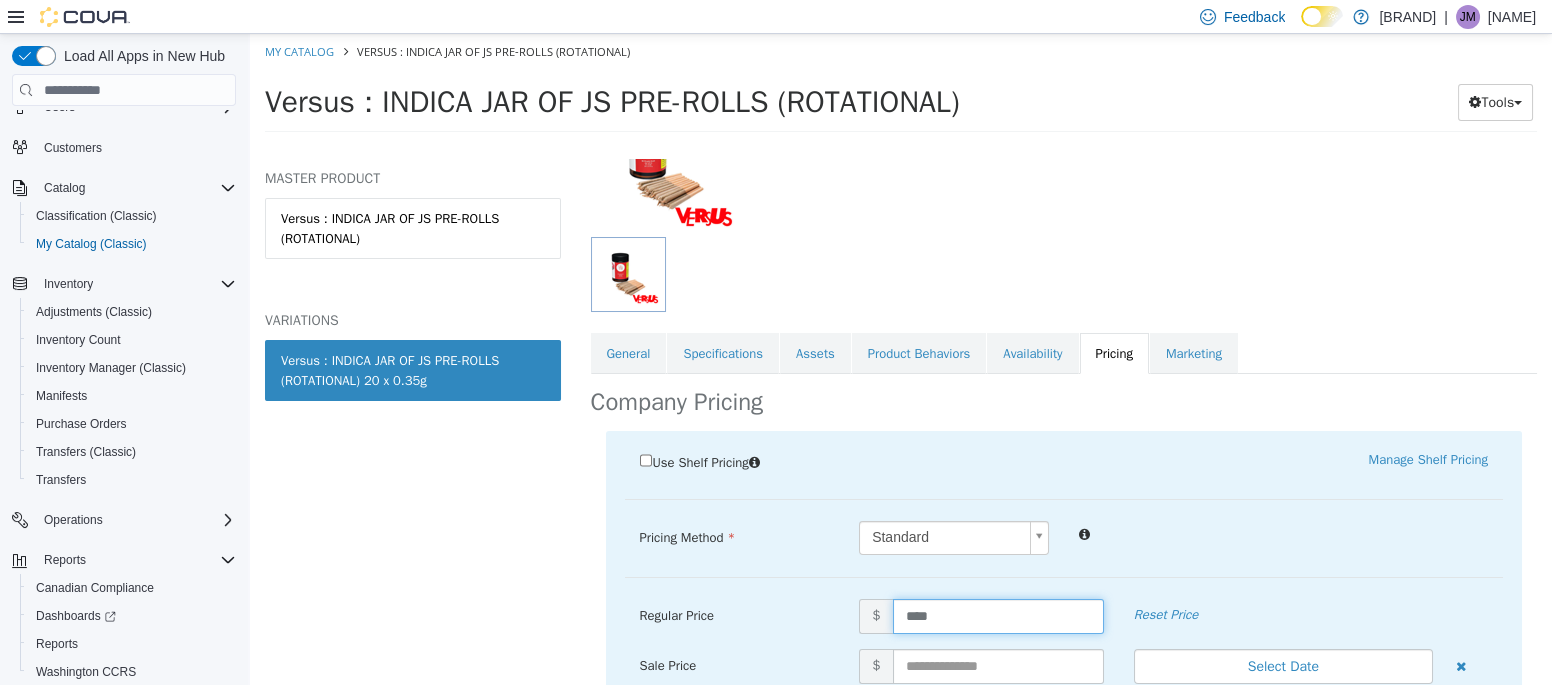 type on "*****" 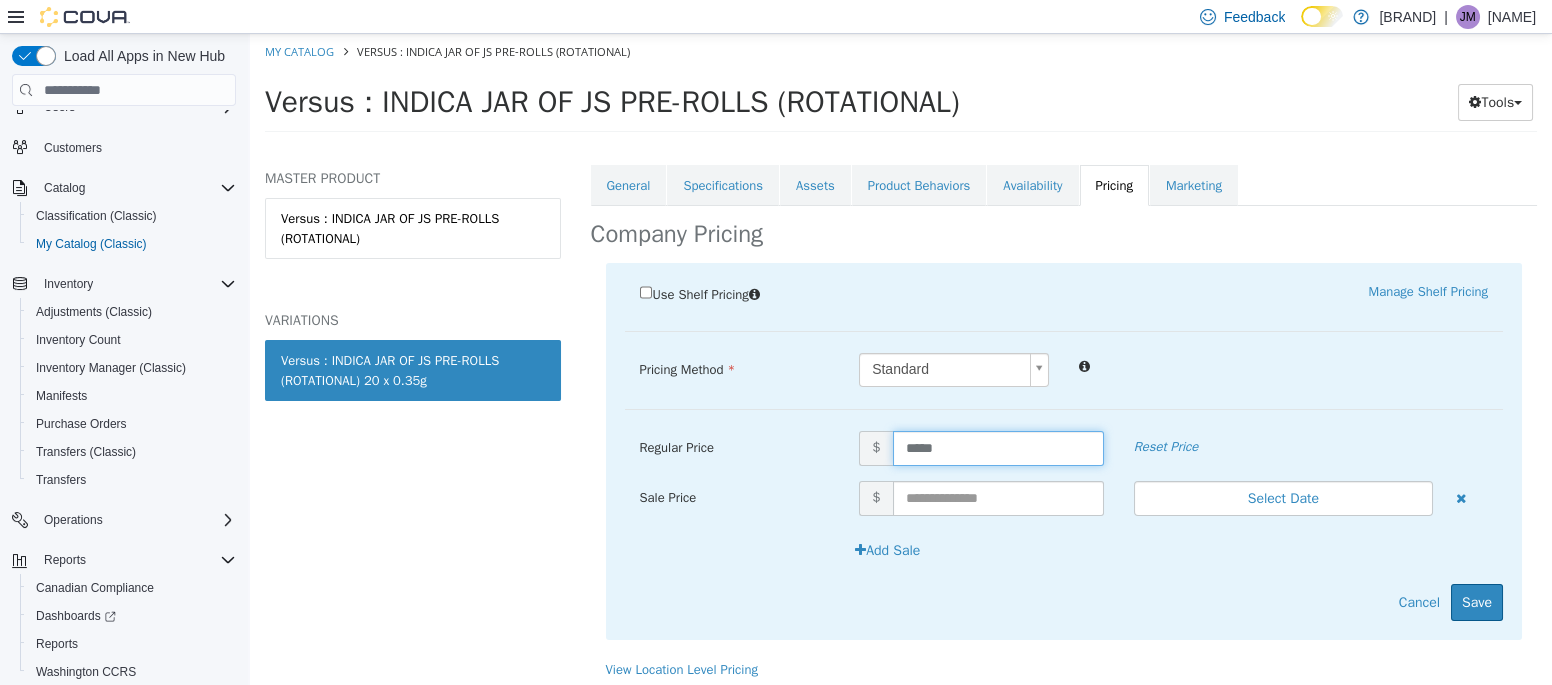 scroll, scrollTop: 365, scrollLeft: 0, axis: vertical 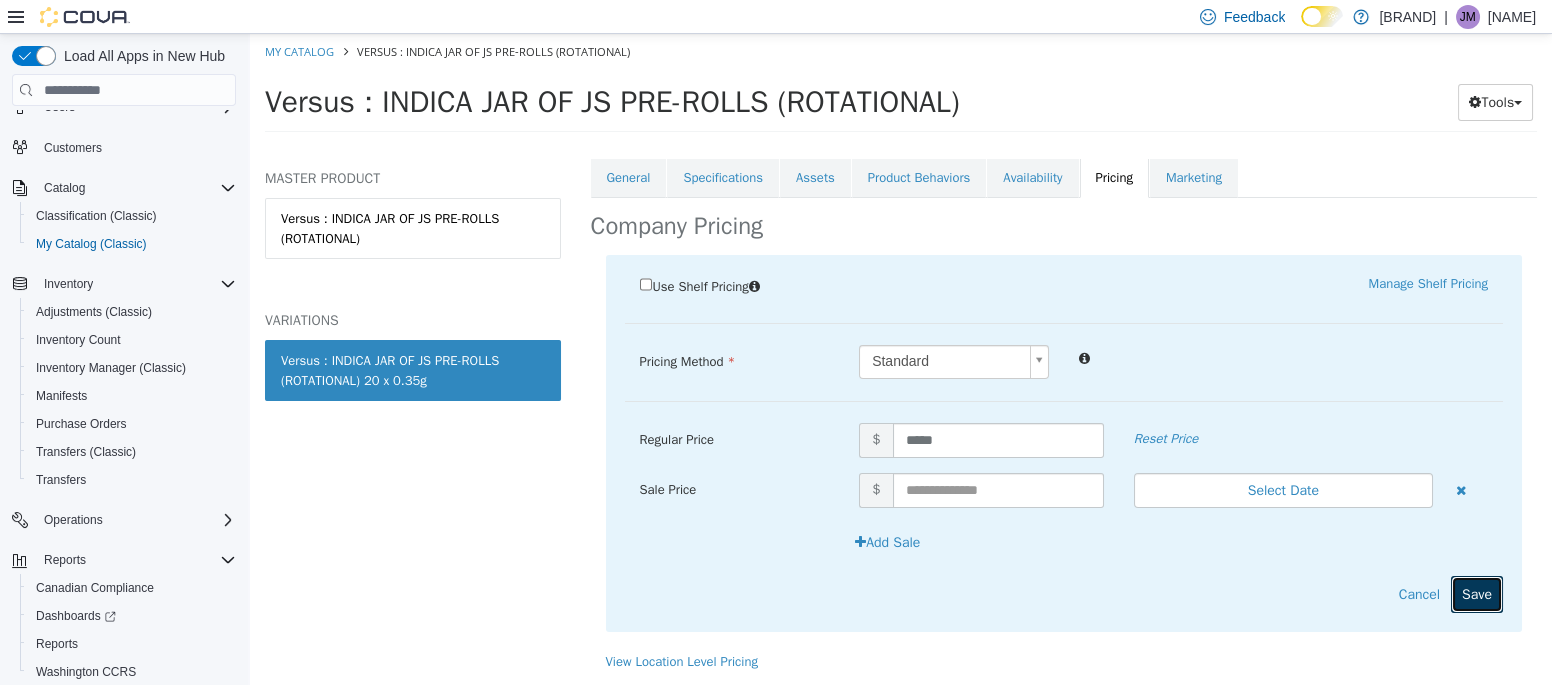 click on "Save" at bounding box center (1477, 594) 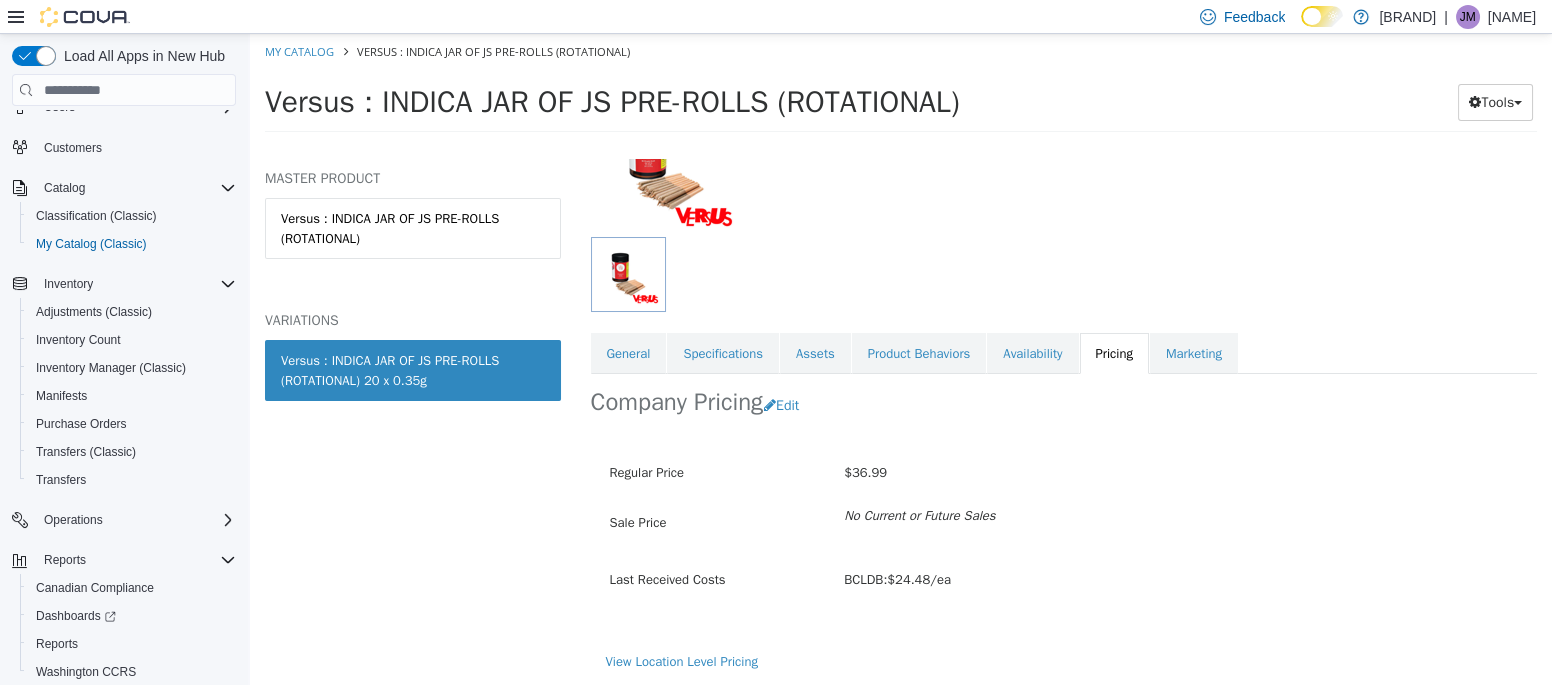 scroll, scrollTop: 189, scrollLeft: 0, axis: vertical 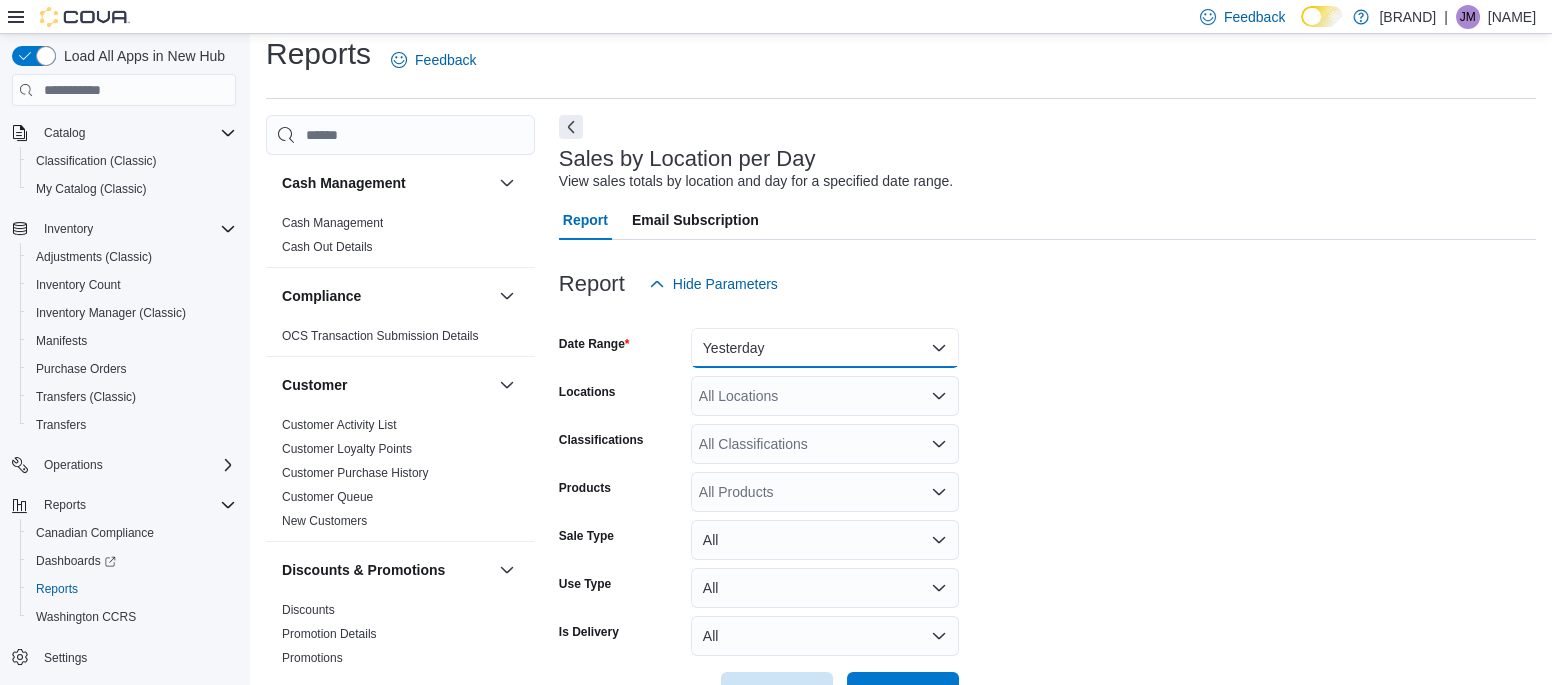 click on "Yesterday" at bounding box center [825, 348] 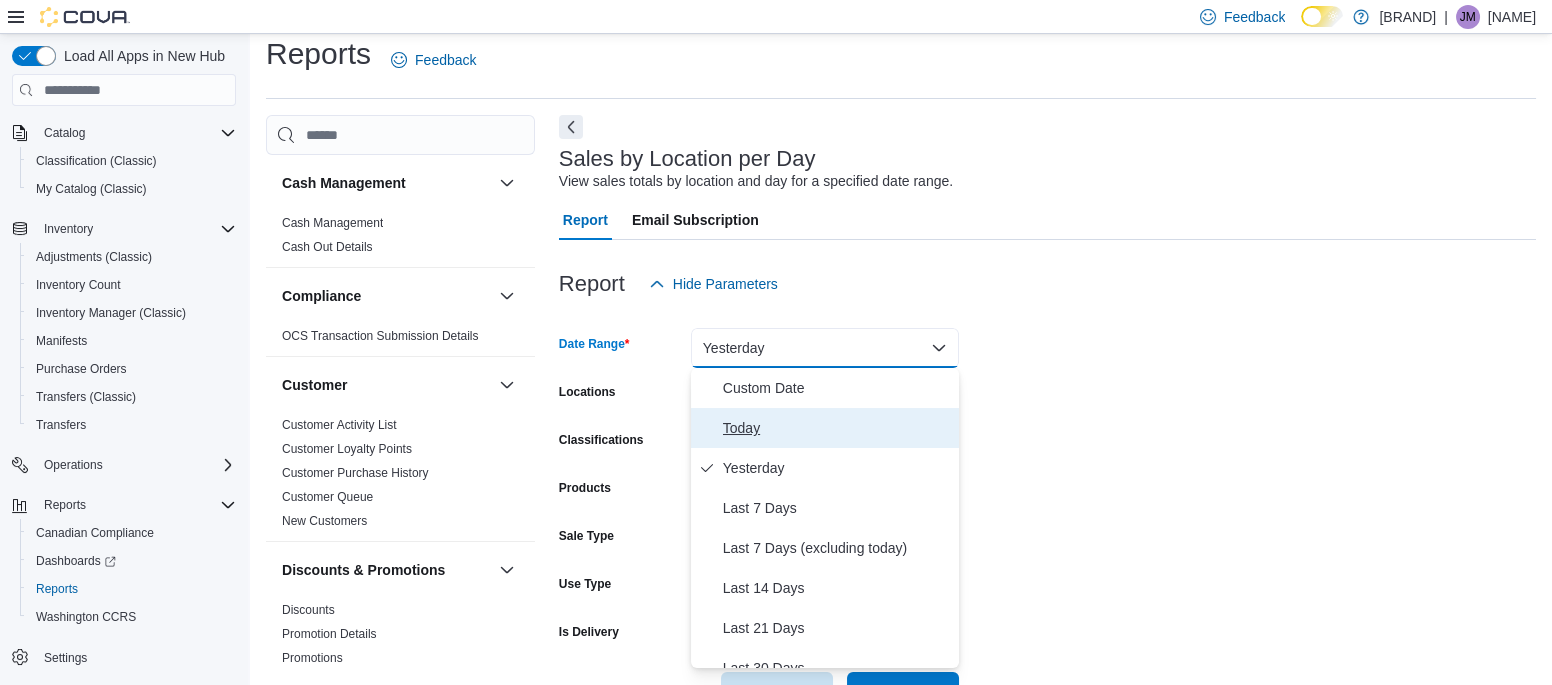 click on "Today" at bounding box center [825, 428] 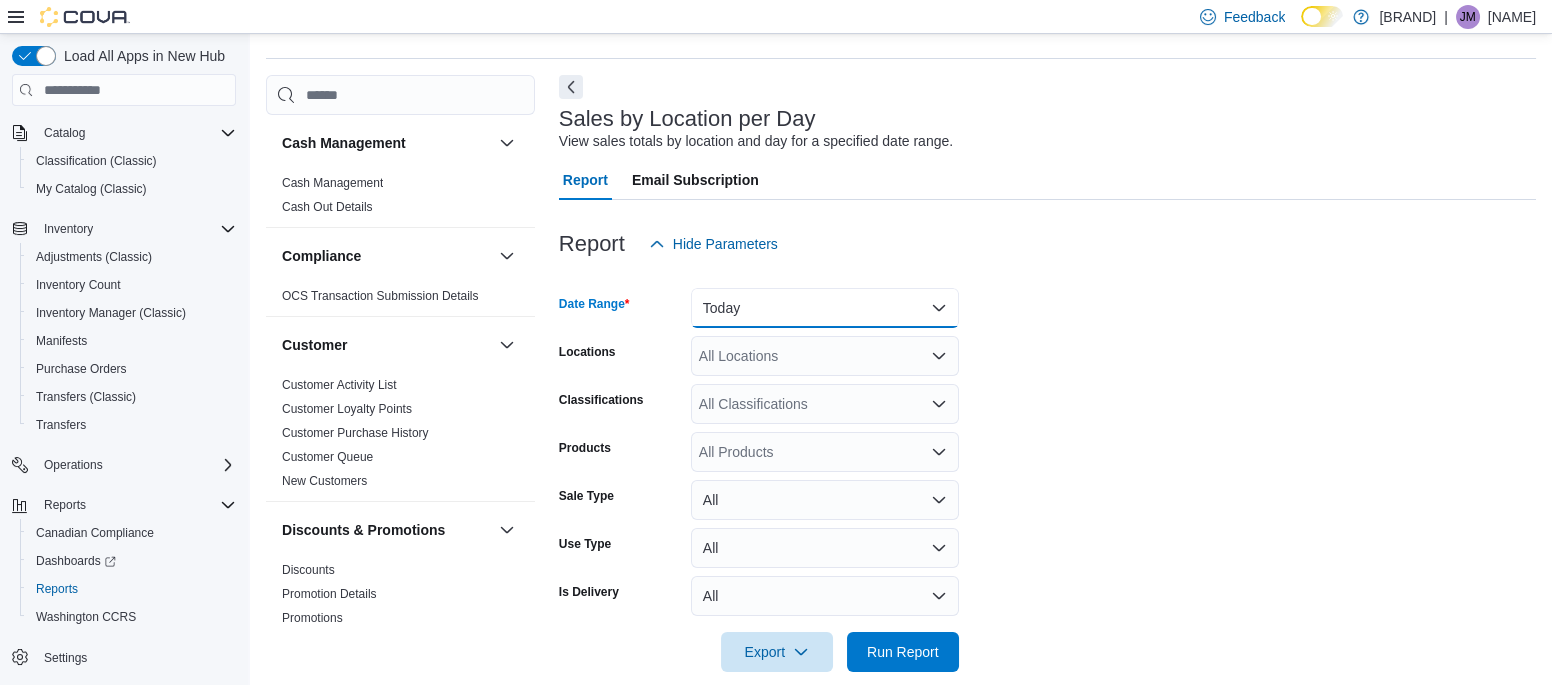 scroll, scrollTop: 83, scrollLeft: 0, axis: vertical 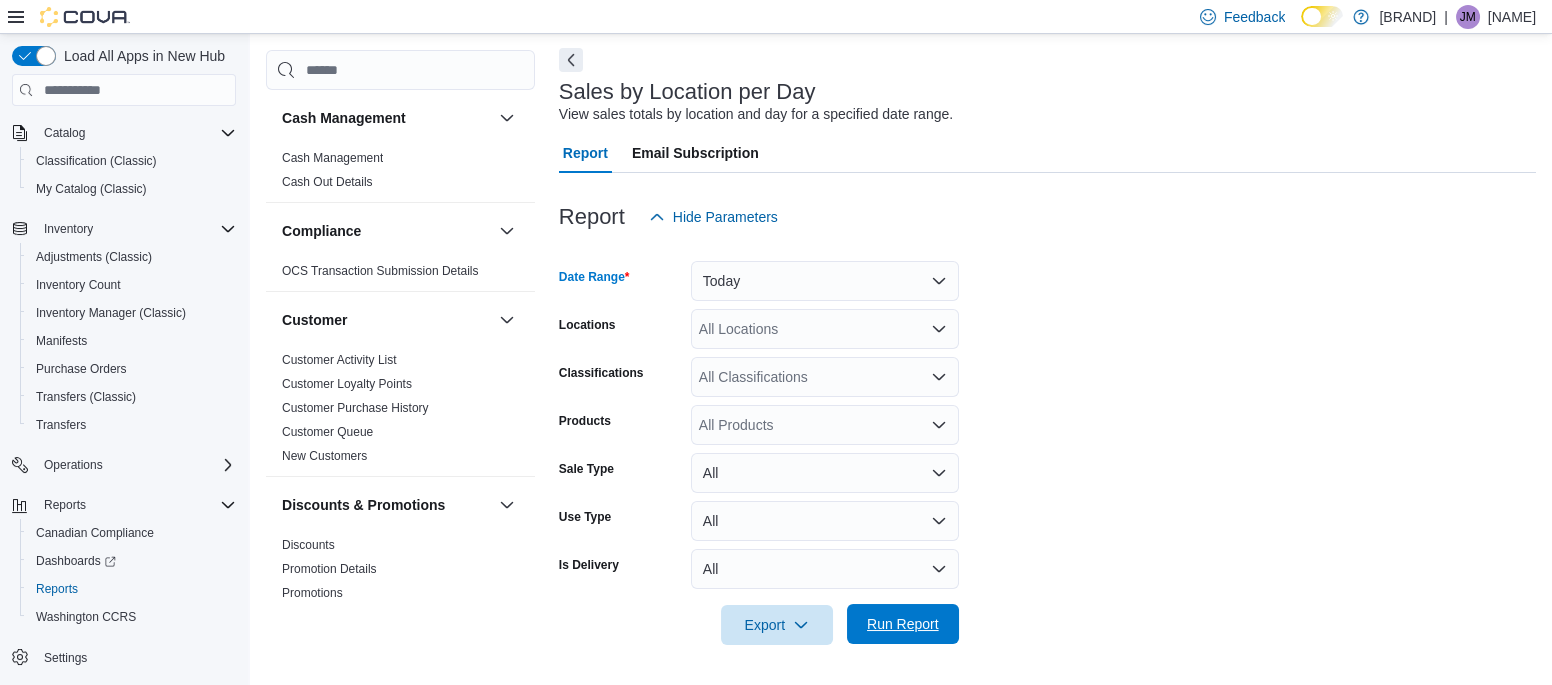 click on "Run Report" at bounding box center (903, 624) 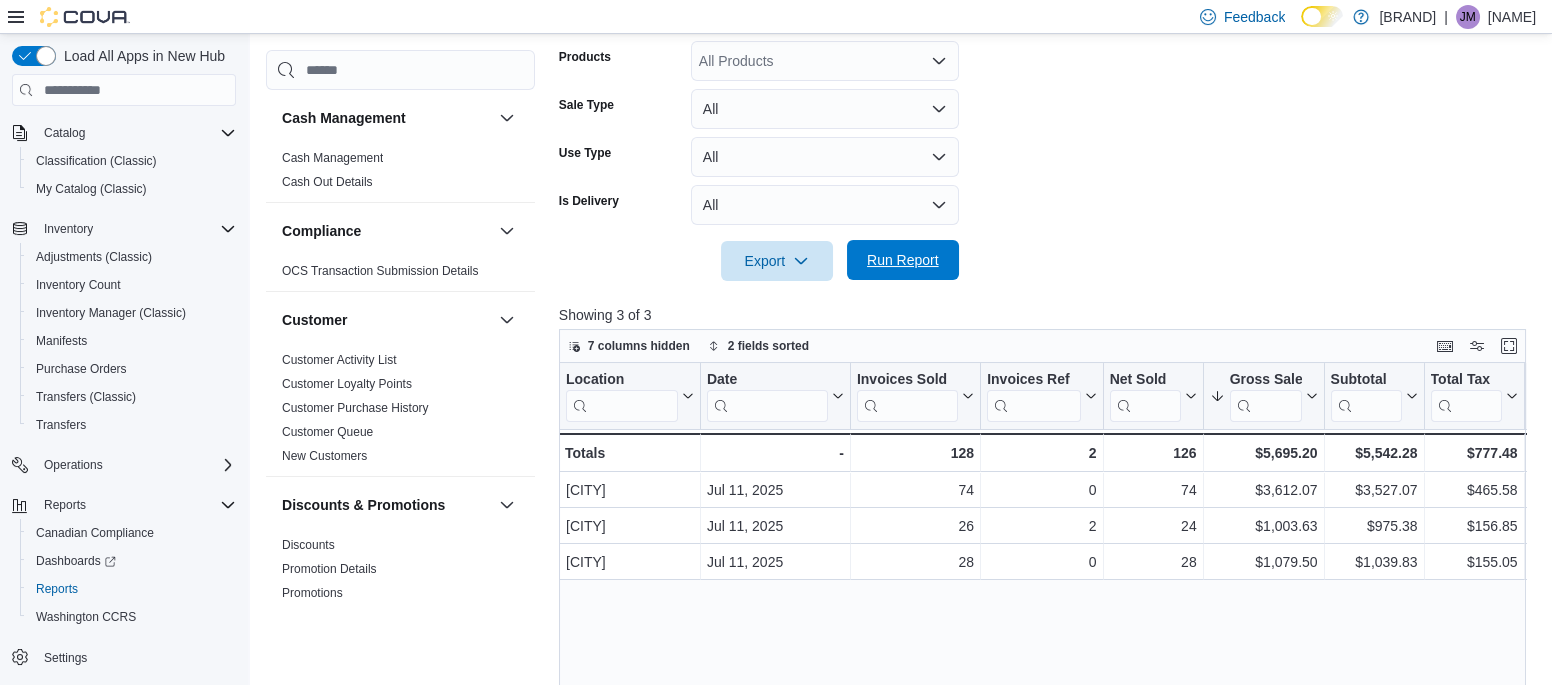 scroll, scrollTop: 455, scrollLeft: 0, axis: vertical 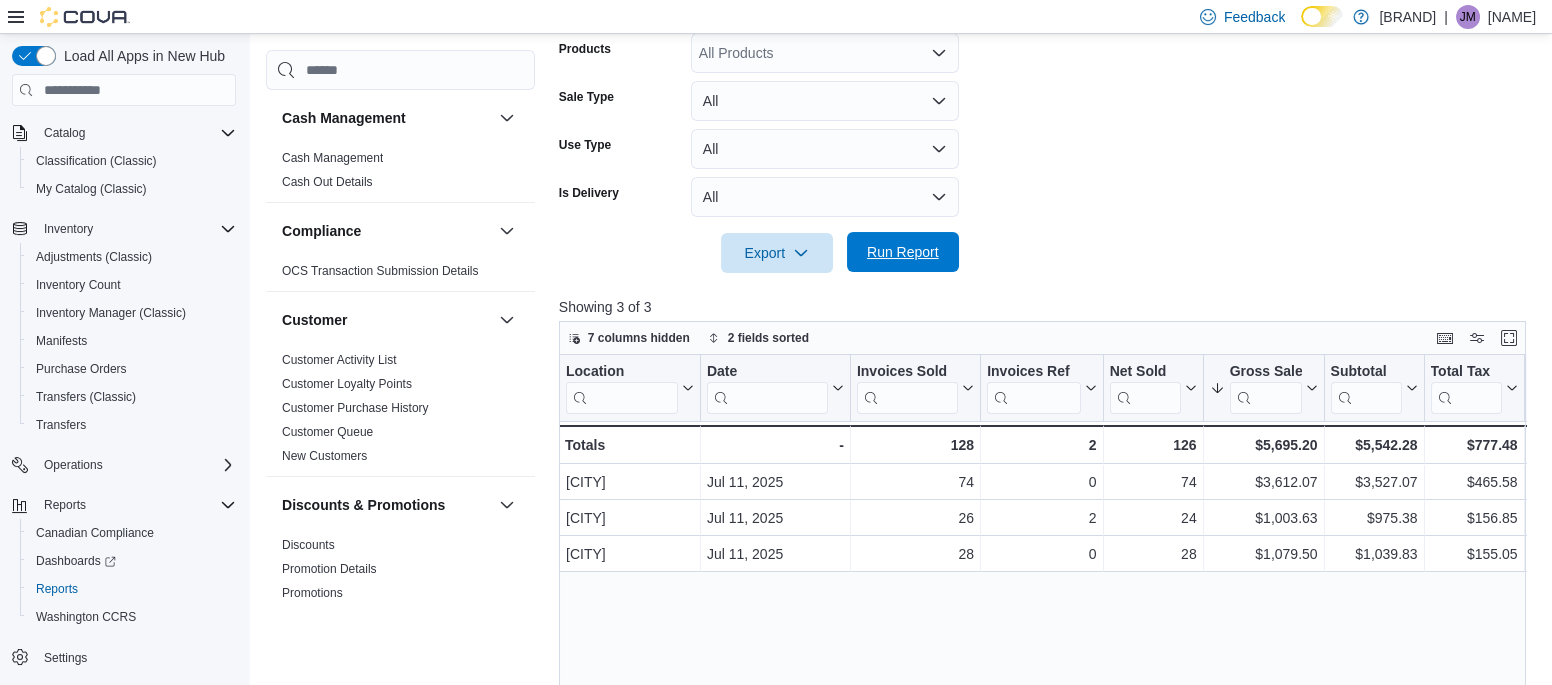 click on "Run Report" at bounding box center (903, 252) 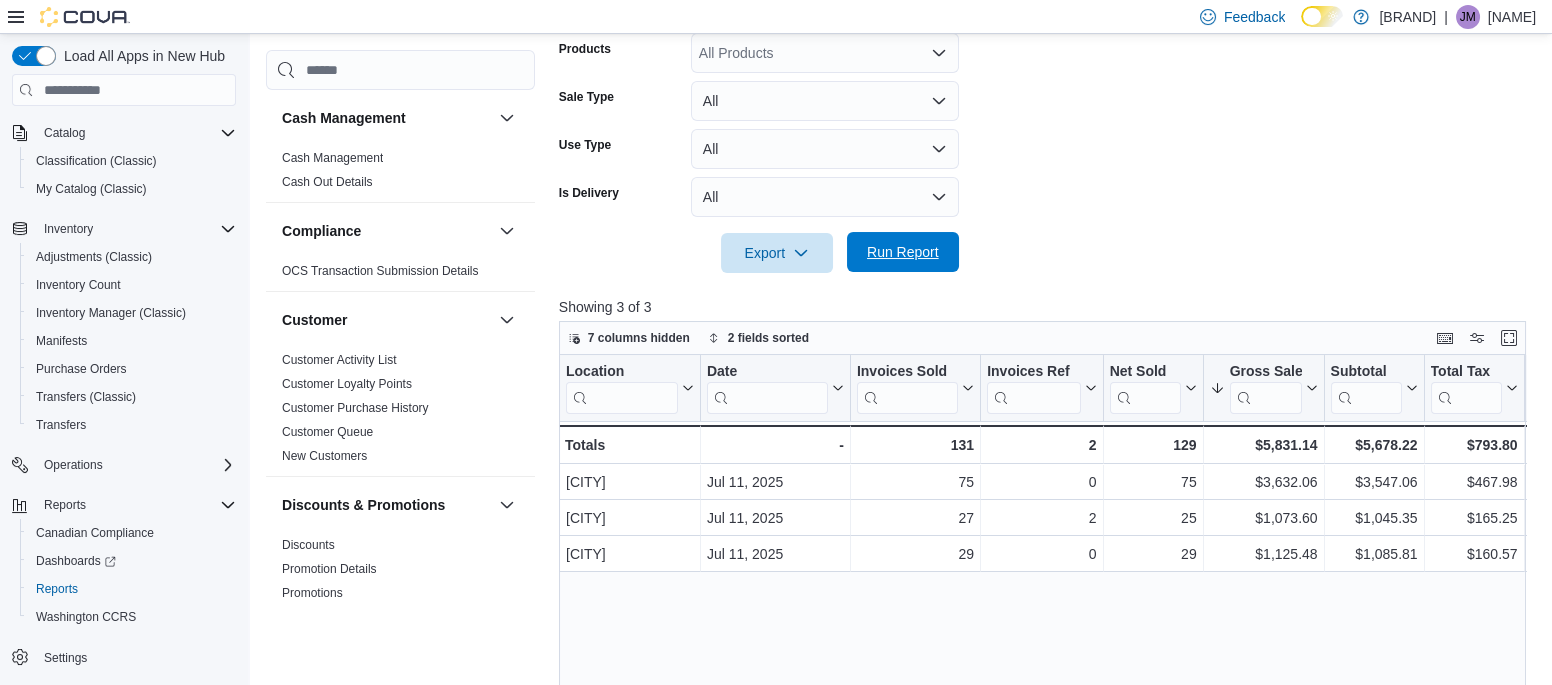 click on "Run Report" at bounding box center [903, 252] 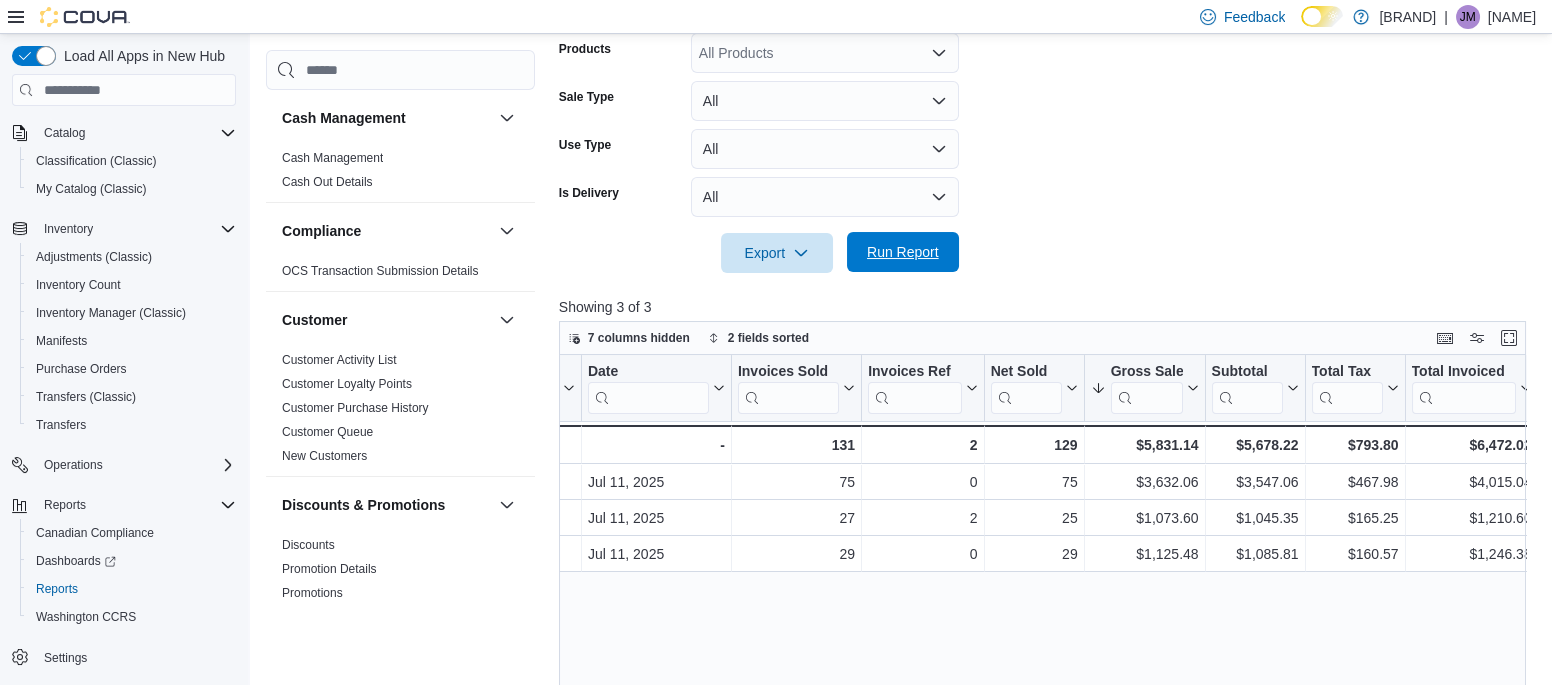 scroll, scrollTop: 0, scrollLeft: 0, axis: both 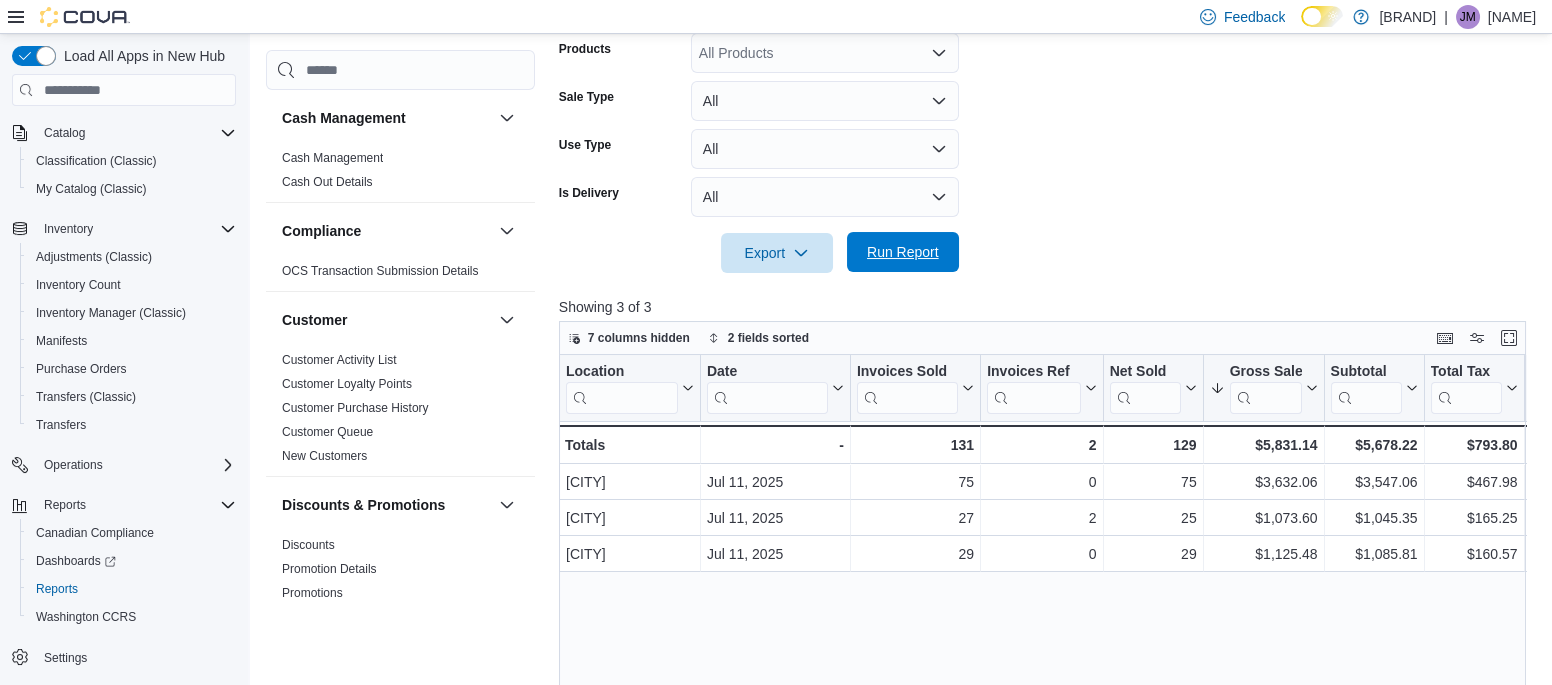 click on "Run Report" at bounding box center (903, 252) 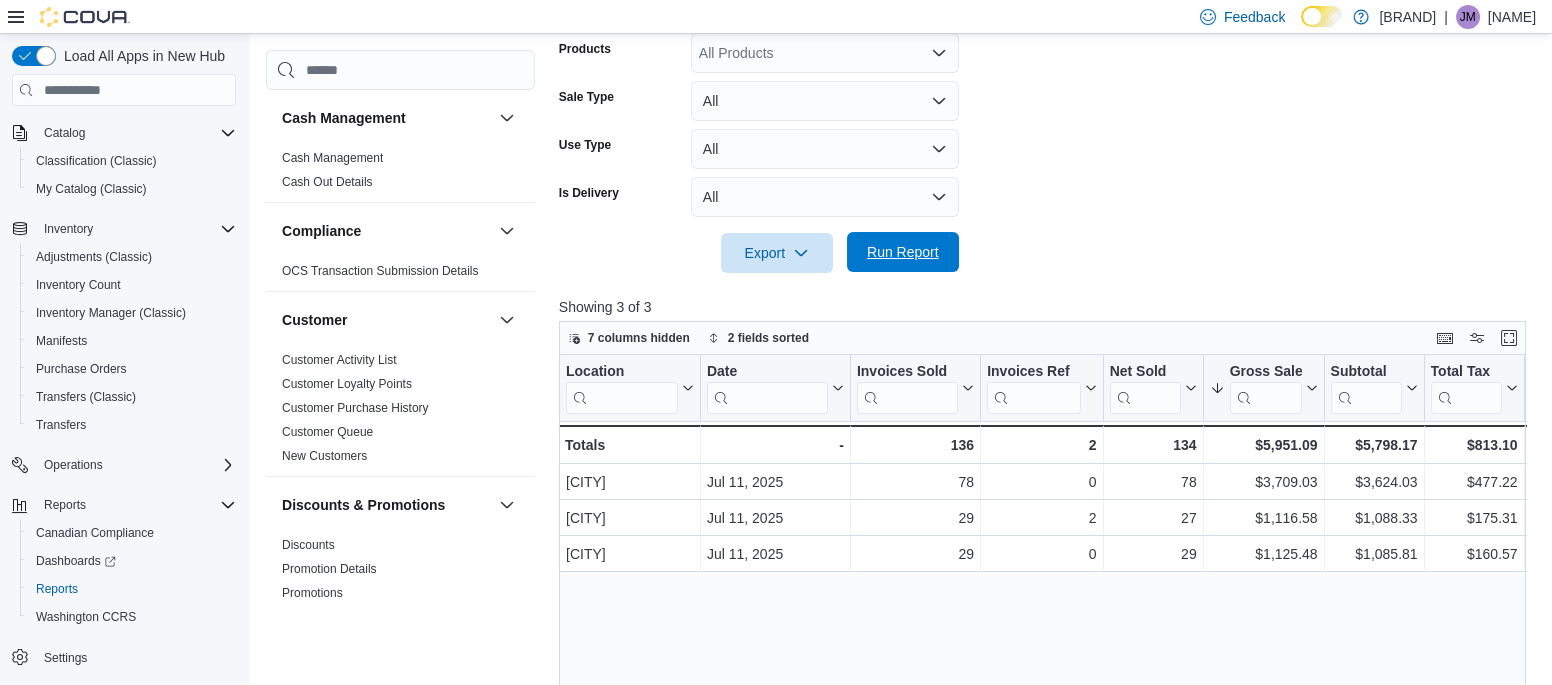 click on "Run Report" at bounding box center (903, 252) 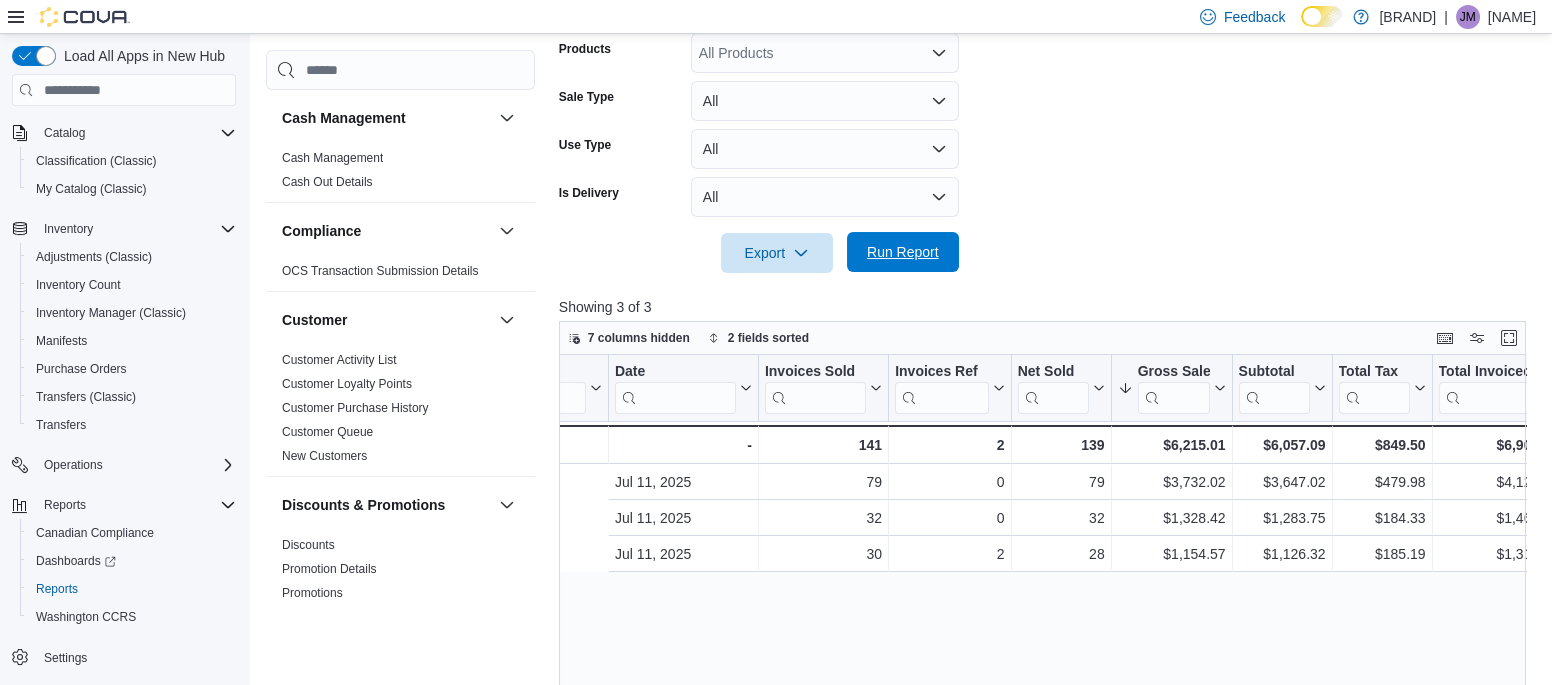 scroll, scrollTop: 0, scrollLeft: 0, axis: both 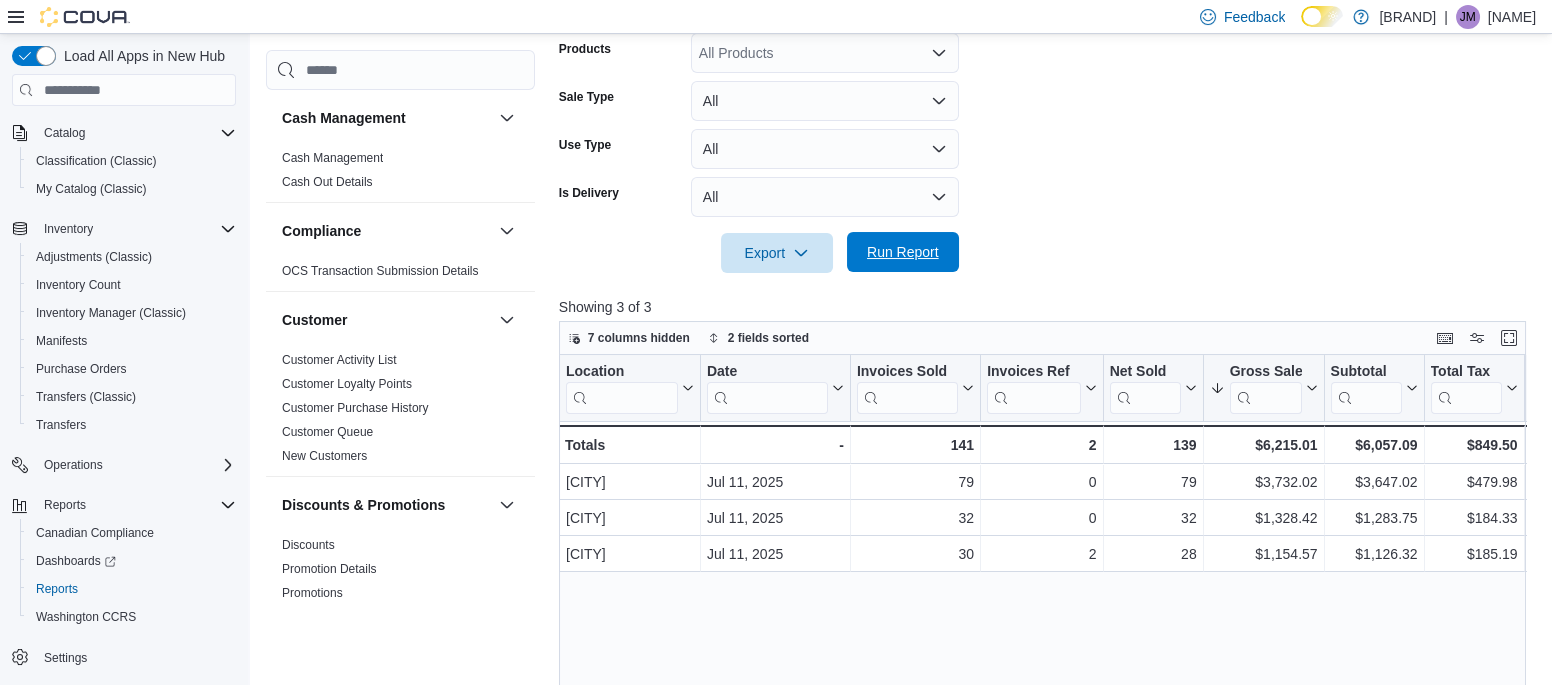click on "Run Report" at bounding box center [903, 252] 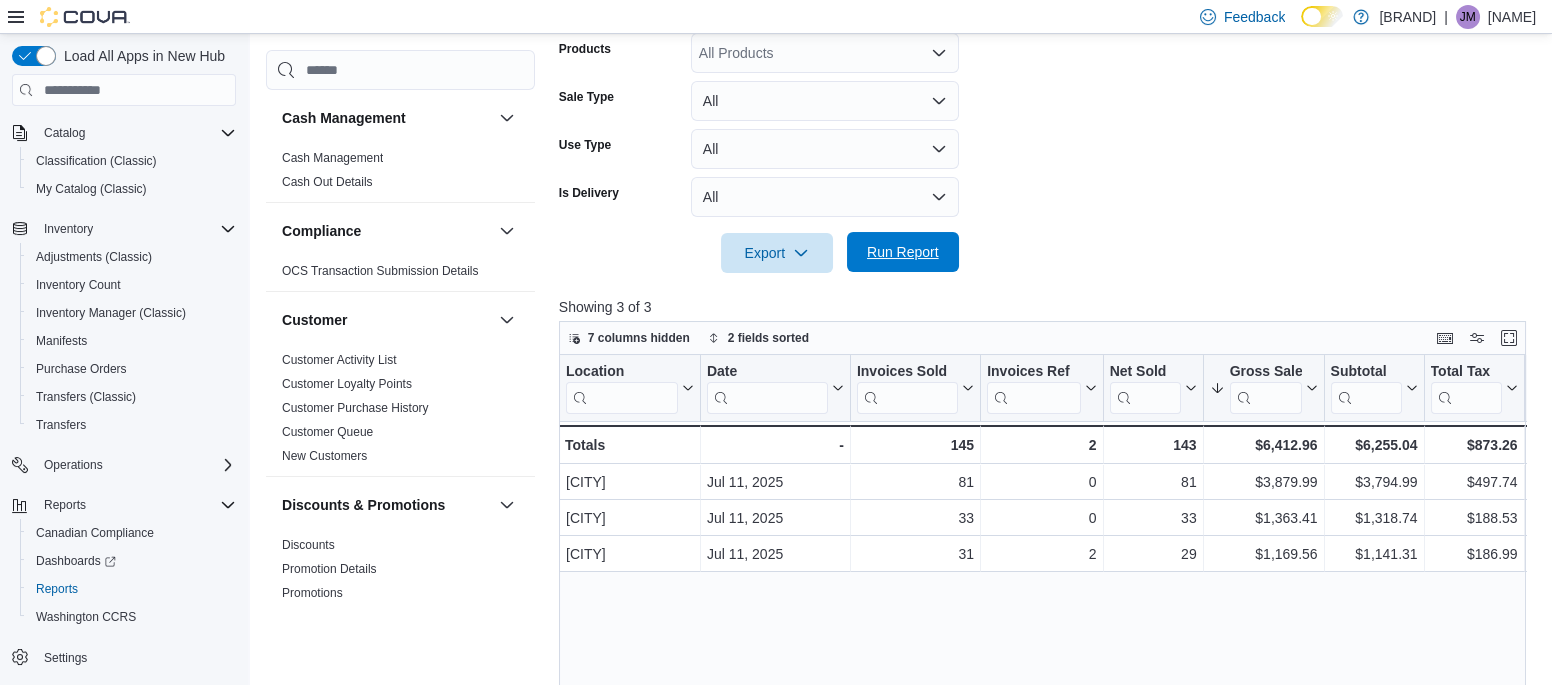 click on "Run Report" at bounding box center [903, 252] 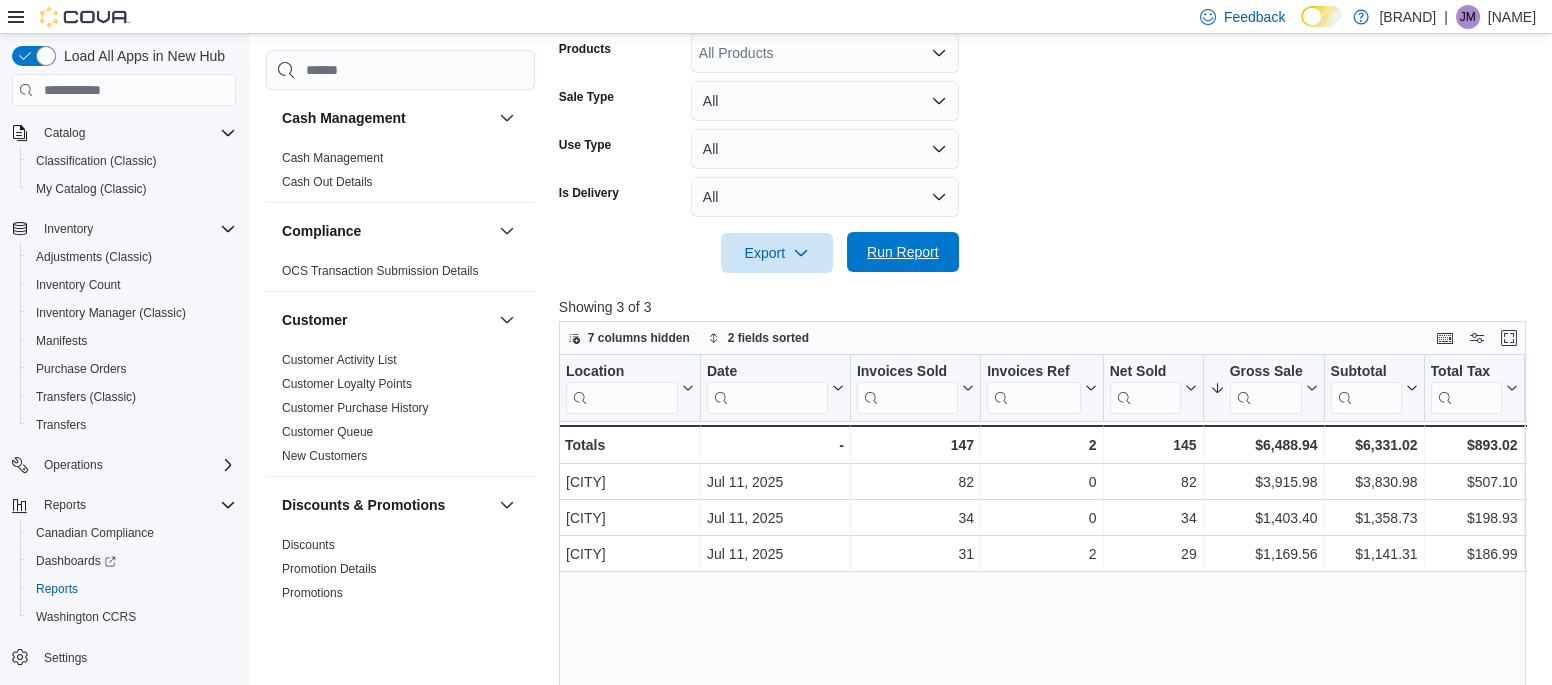 click on "Run Report" at bounding box center (903, 252) 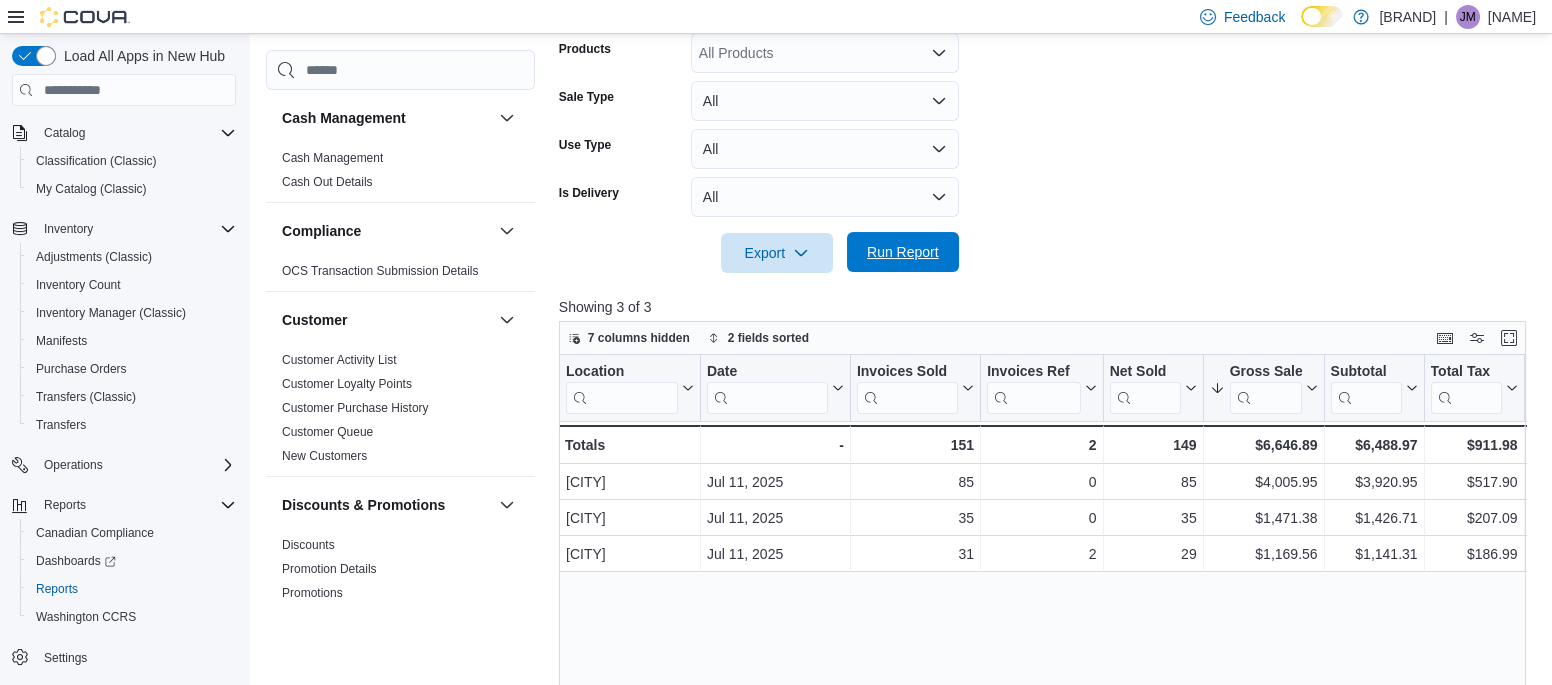 click on "Run Report" at bounding box center [903, 252] 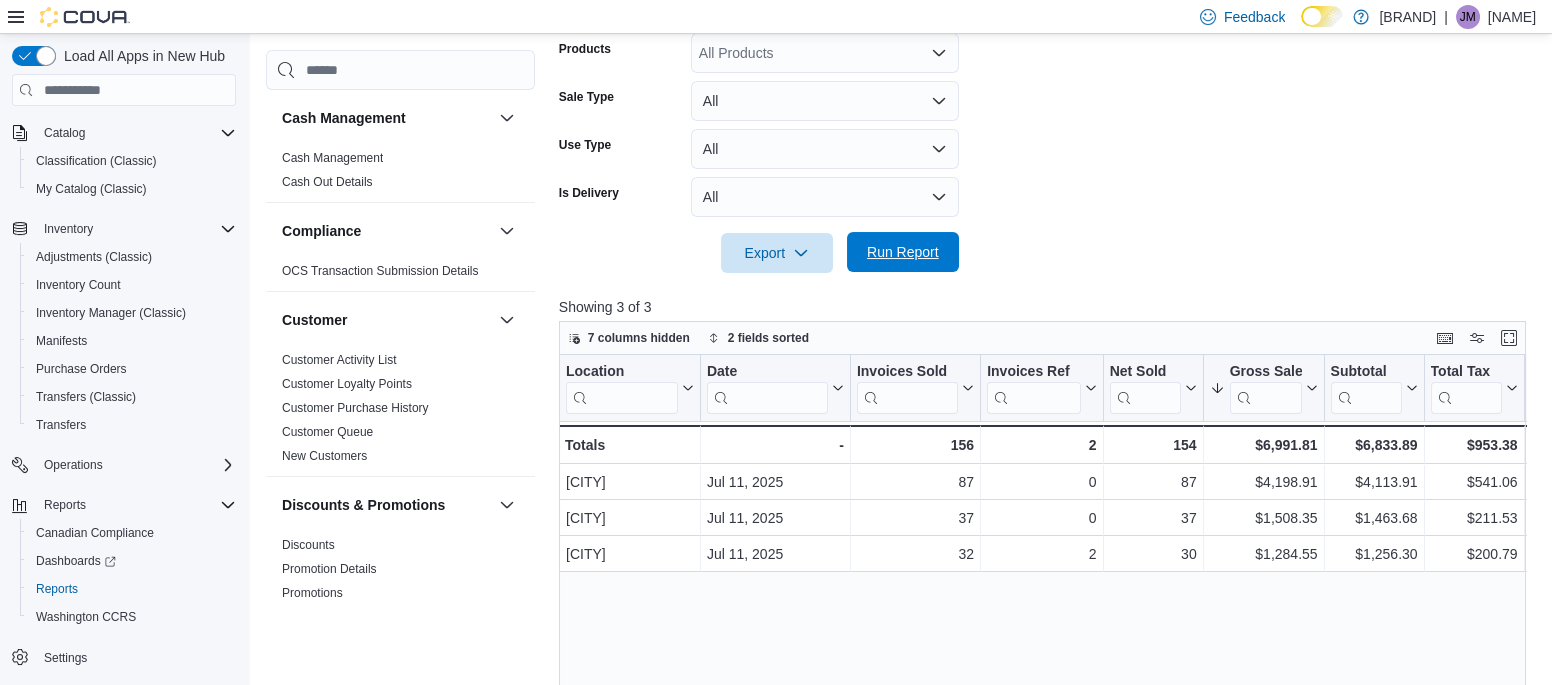 click on "Run Report" at bounding box center [903, 252] 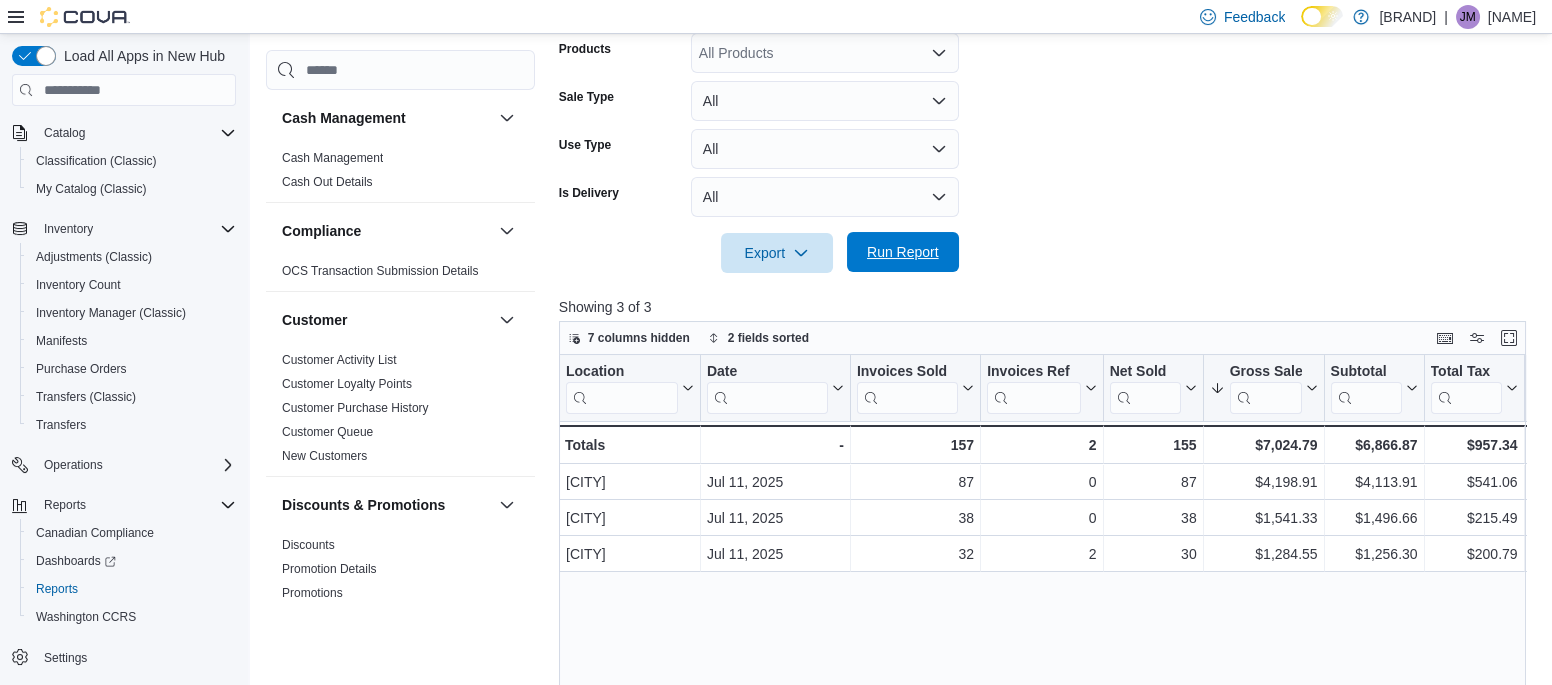 click on "Run Report" at bounding box center [903, 252] 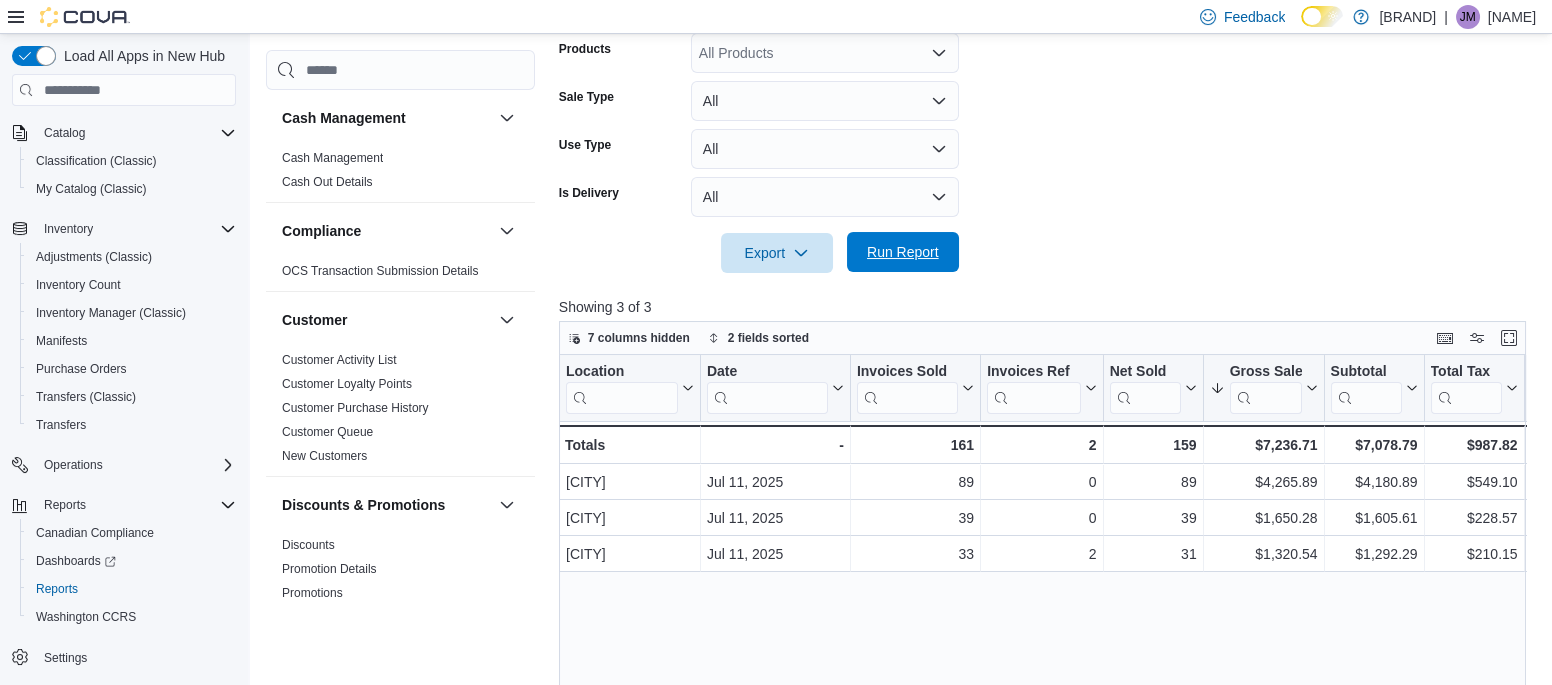 click on "Run Report" at bounding box center (903, 252) 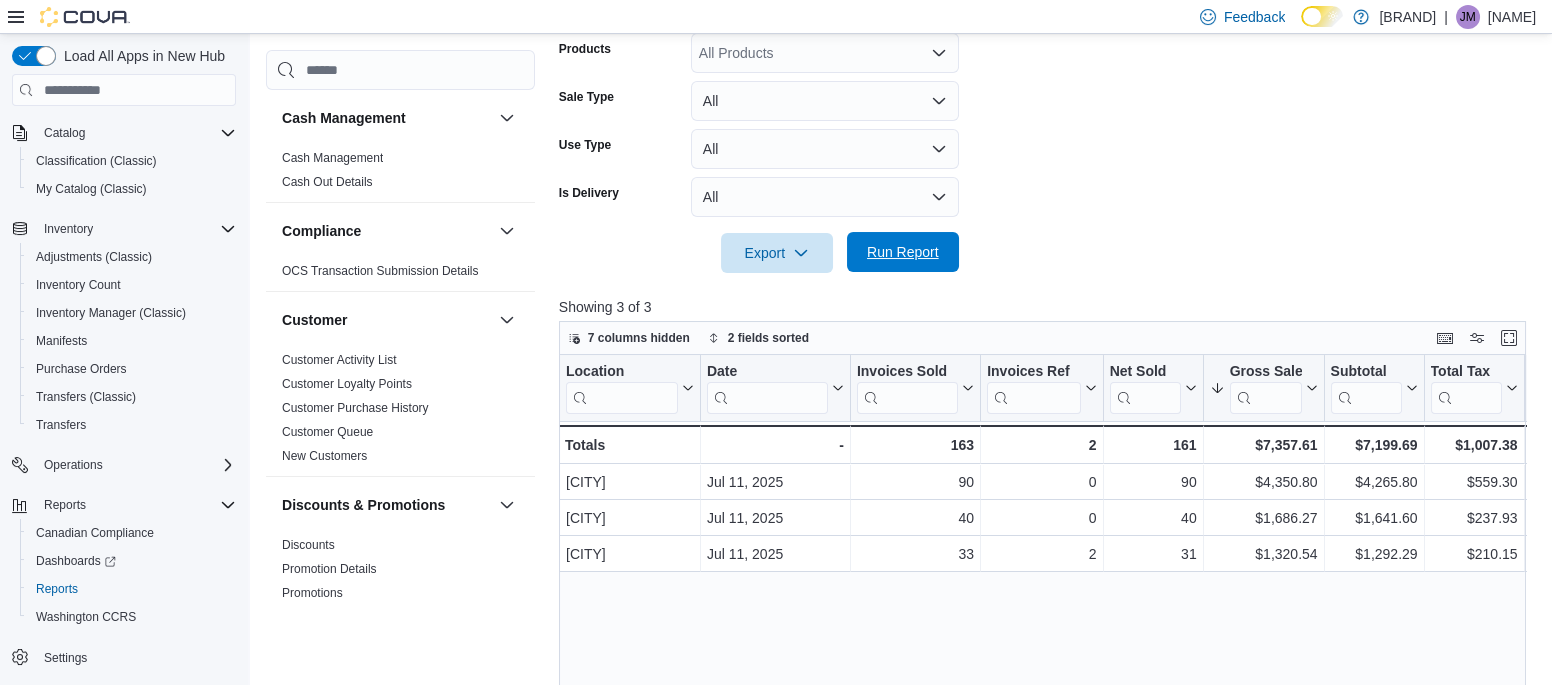 click on "Run Report" at bounding box center (903, 252) 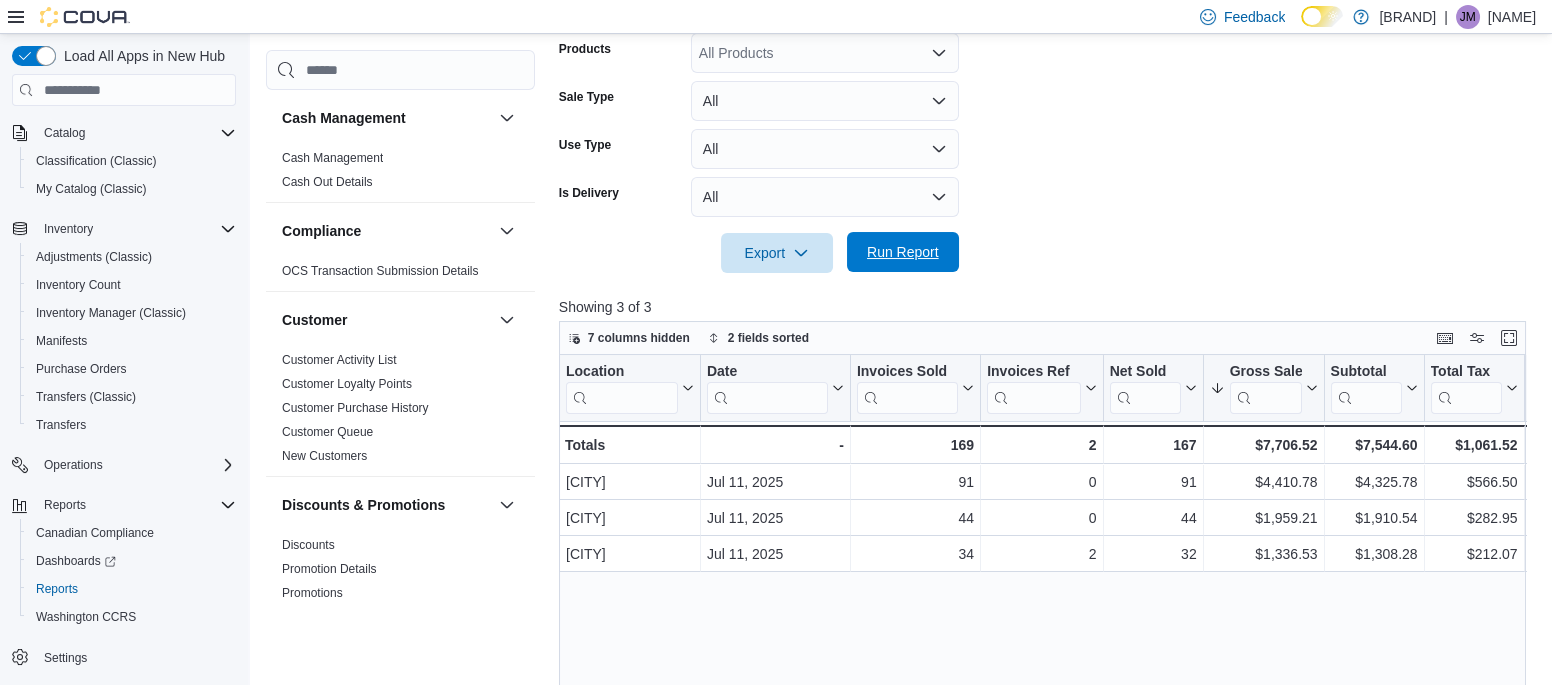 click on "Run Report" at bounding box center [903, 252] 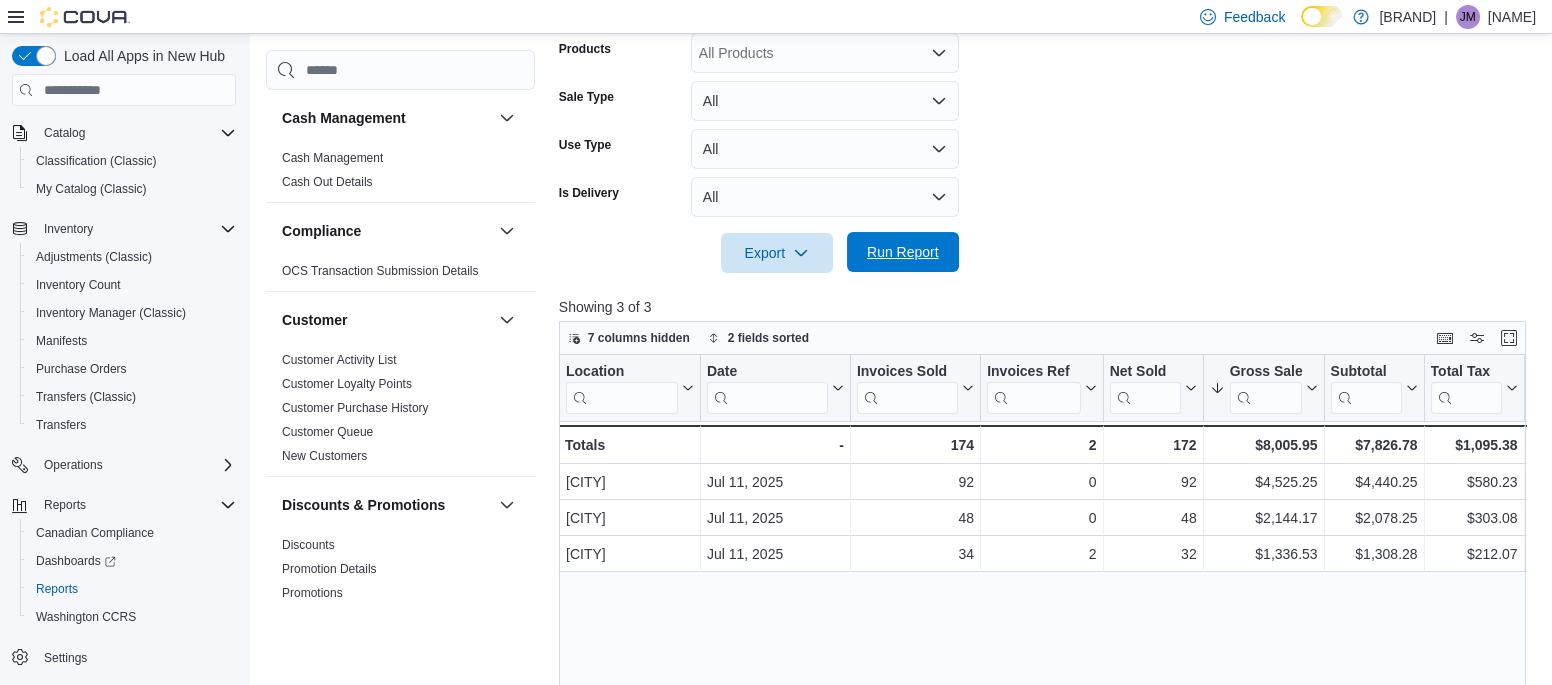 click on "Run Report" at bounding box center [903, 252] 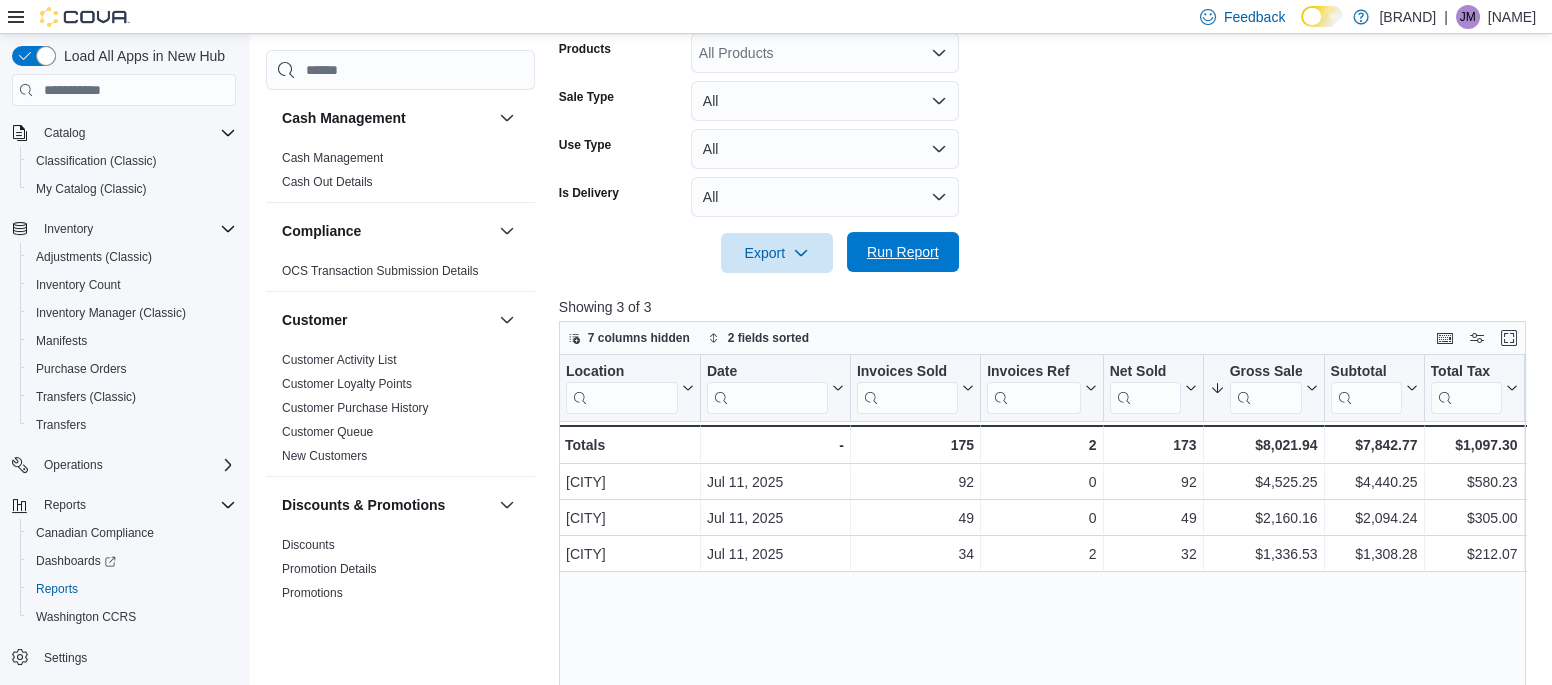 click on "Run Report" at bounding box center [903, 252] 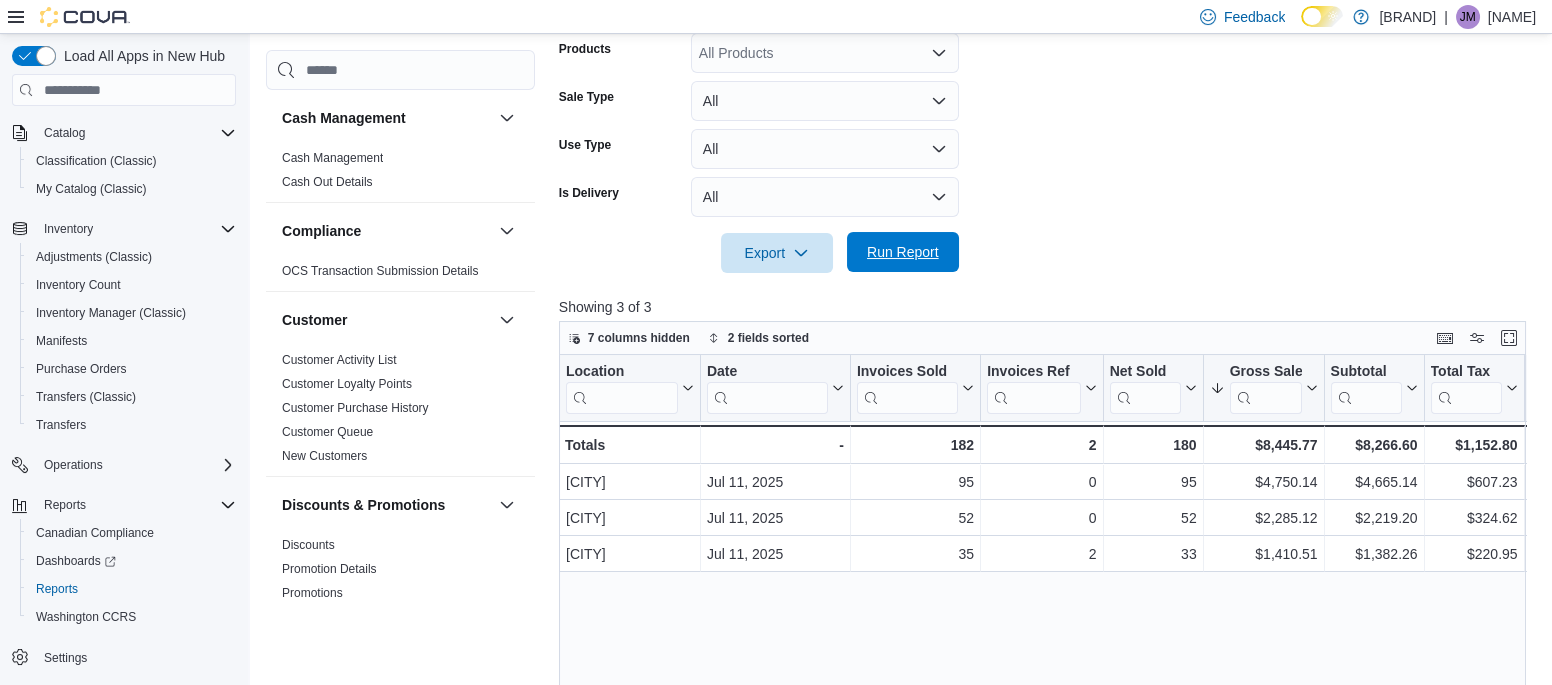 click on "Run Report" at bounding box center [903, 252] 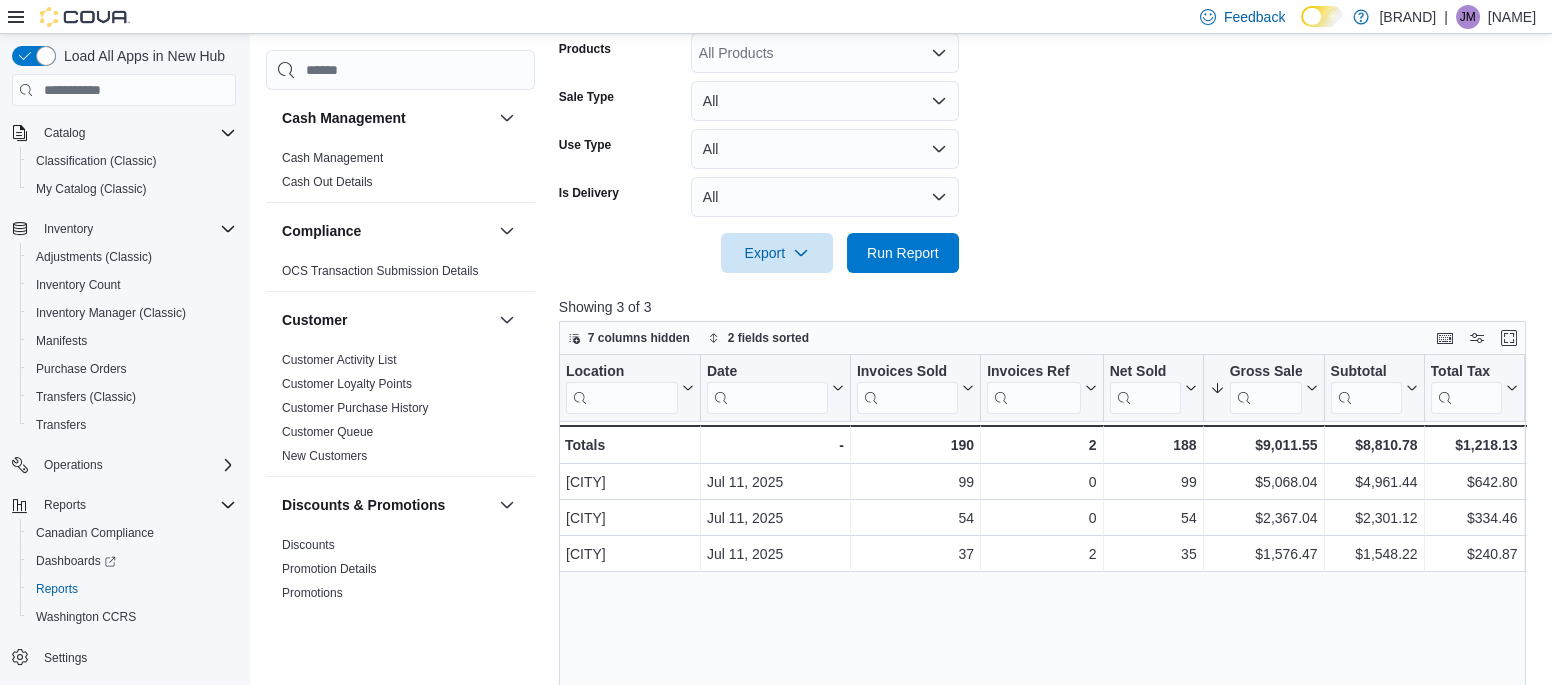 click at bounding box center [1047, 285] 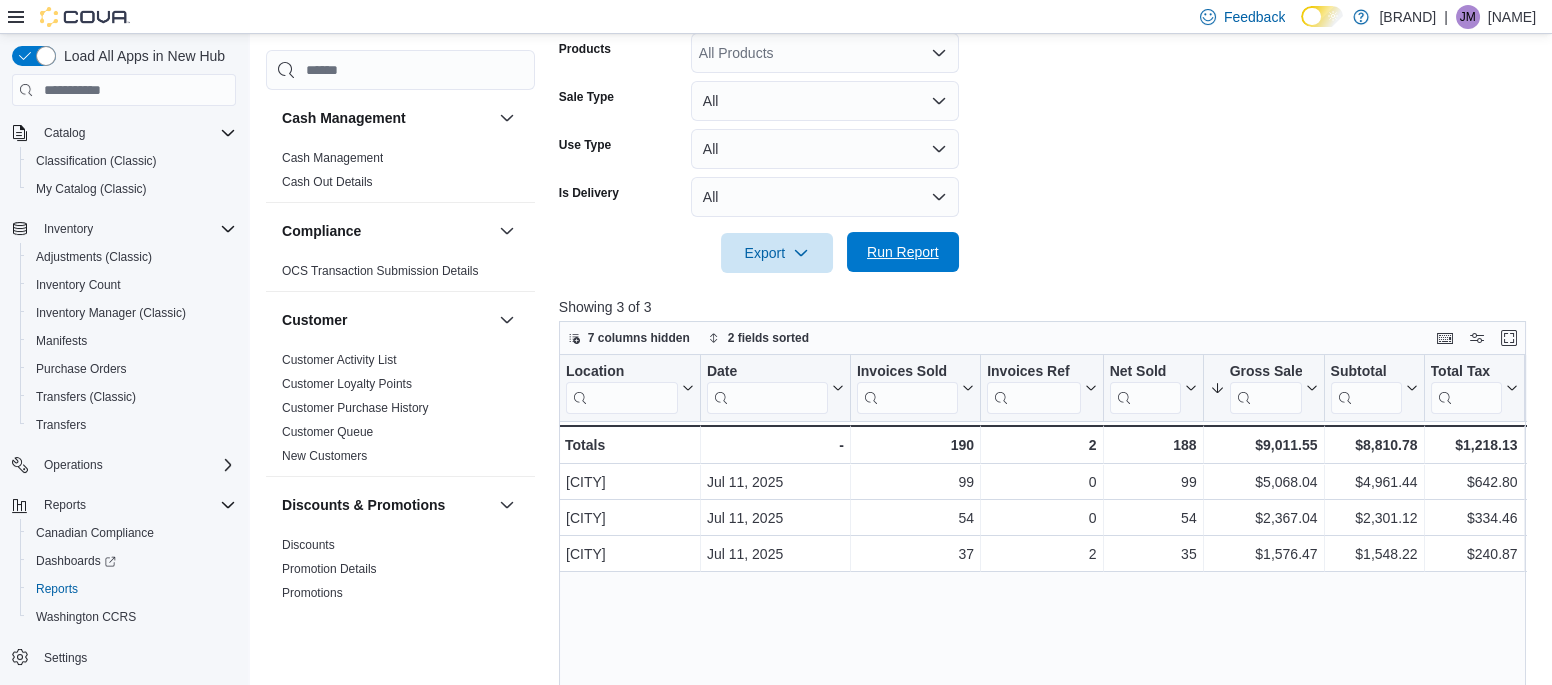 click on "Run Report" at bounding box center [903, 252] 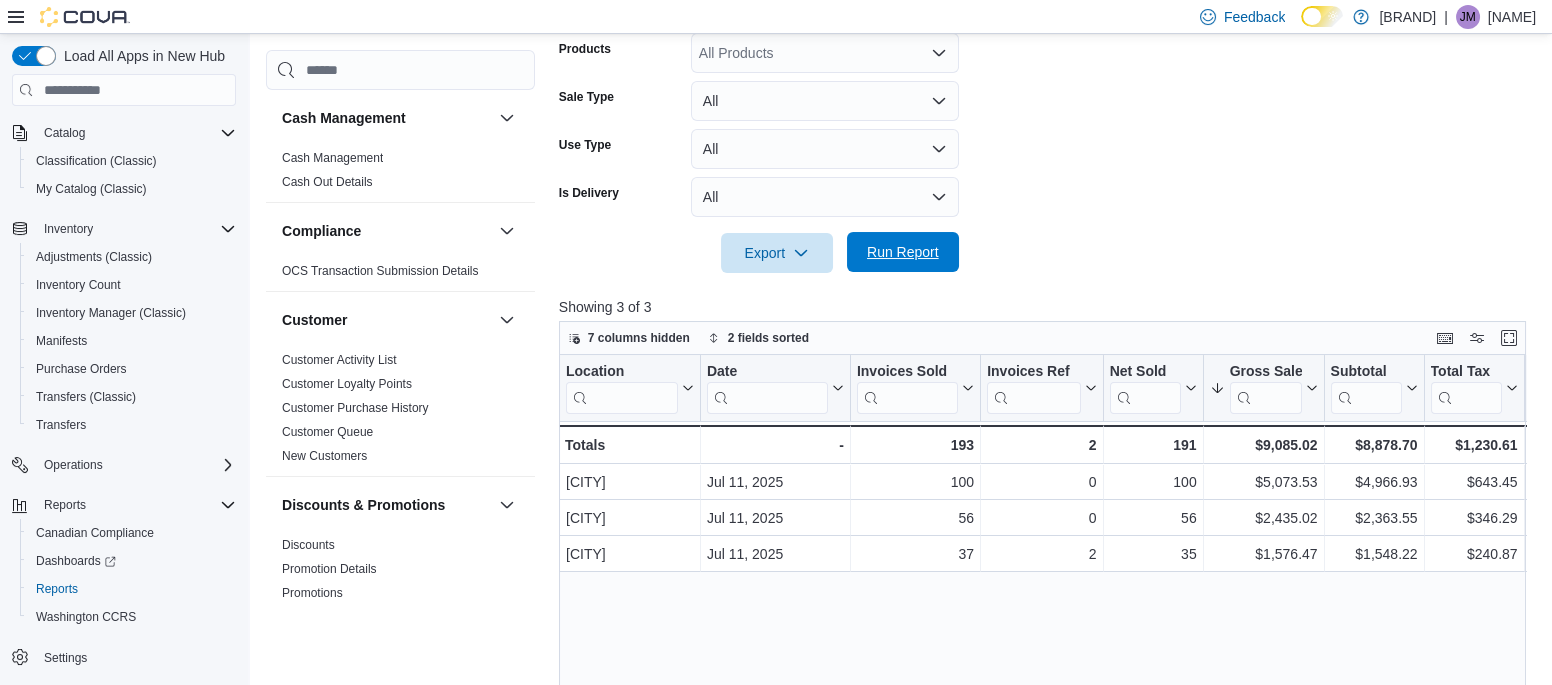 click on "Run Report" at bounding box center [903, 252] 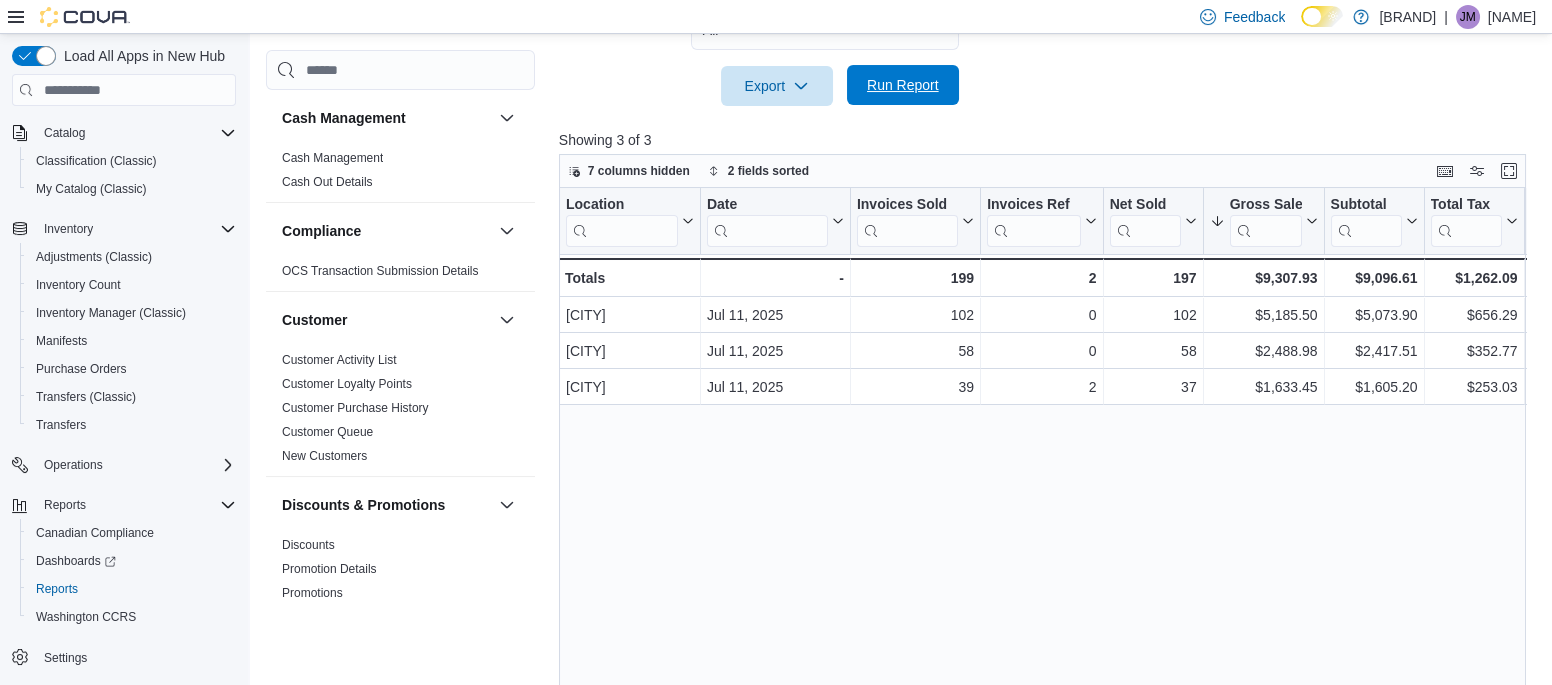 scroll, scrollTop: 555, scrollLeft: 0, axis: vertical 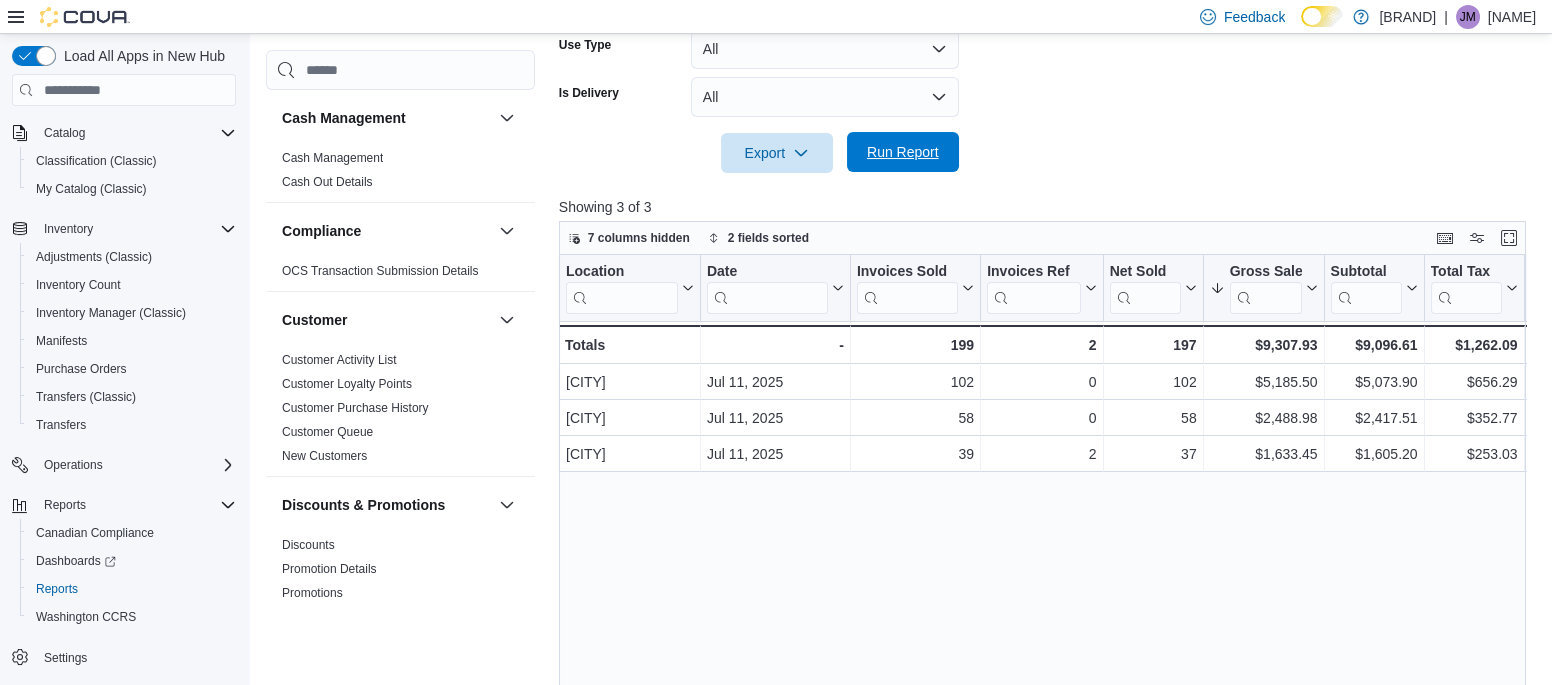 click on "Run Report" at bounding box center (903, 152) 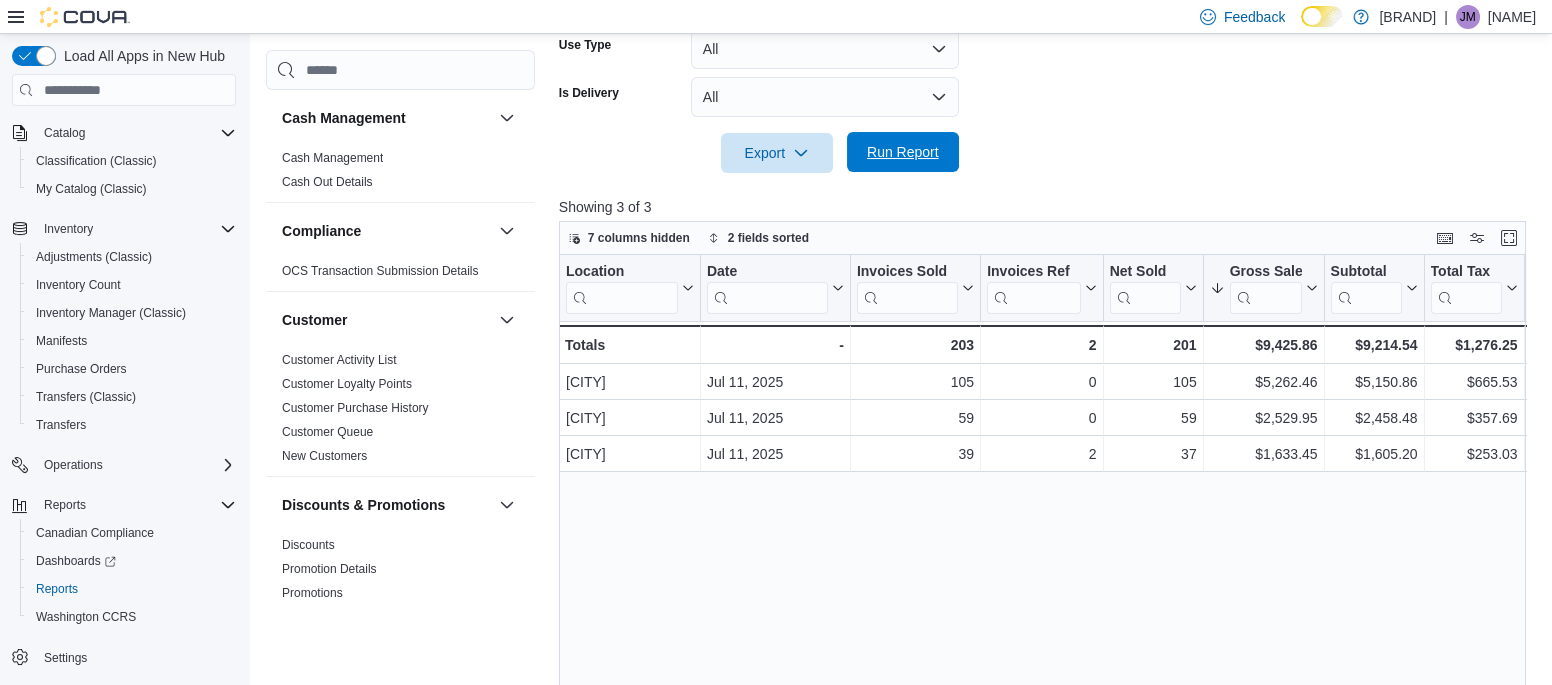 click on "Run Report" at bounding box center [903, 152] 